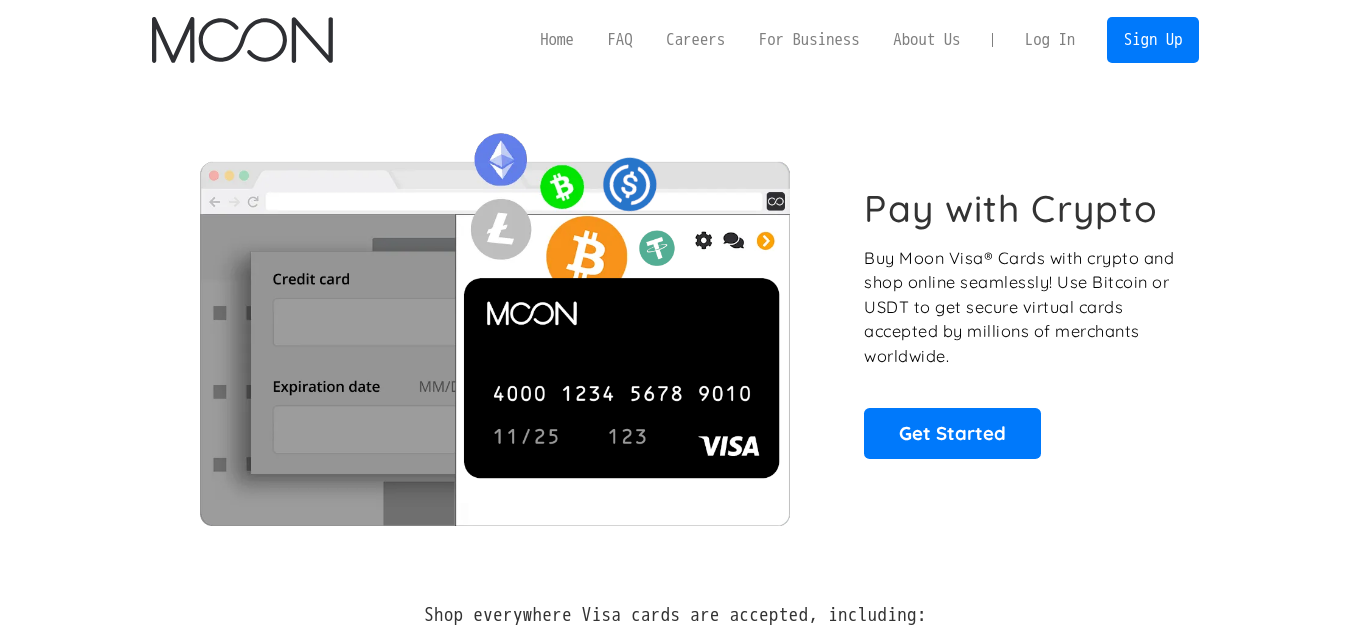 scroll, scrollTop: 0, scrollLeft: 0, axis: both 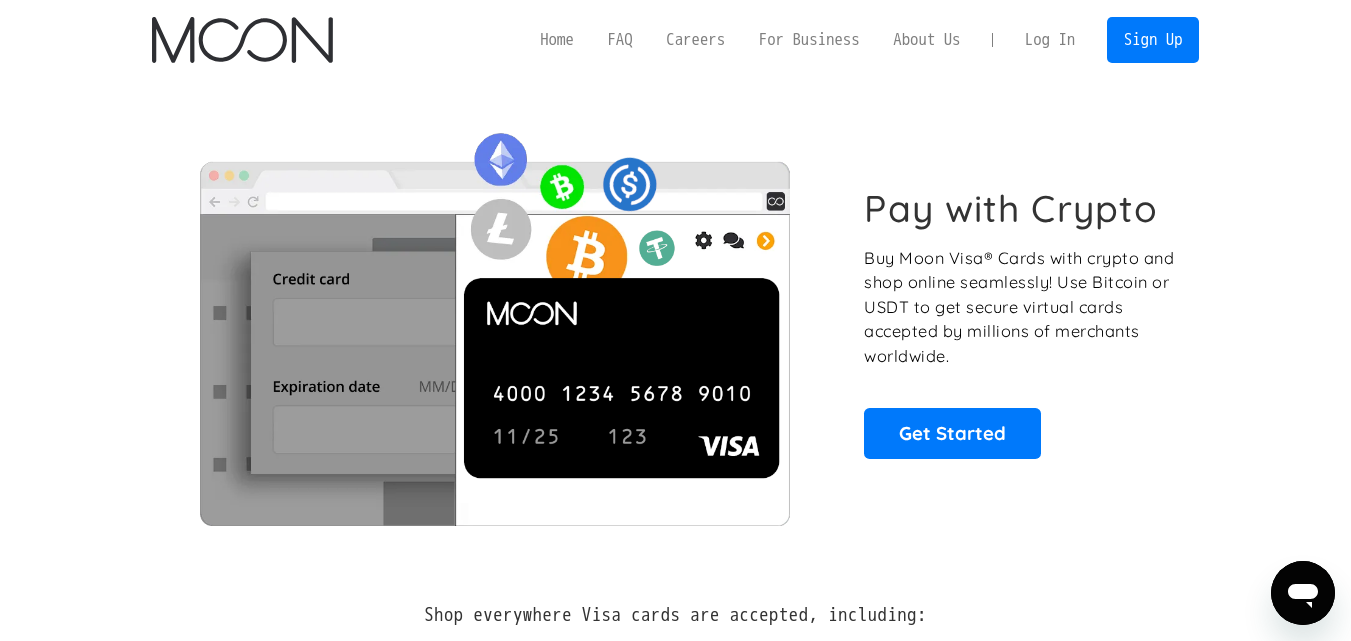click on "Log In" at bounding box center (1050, 40) 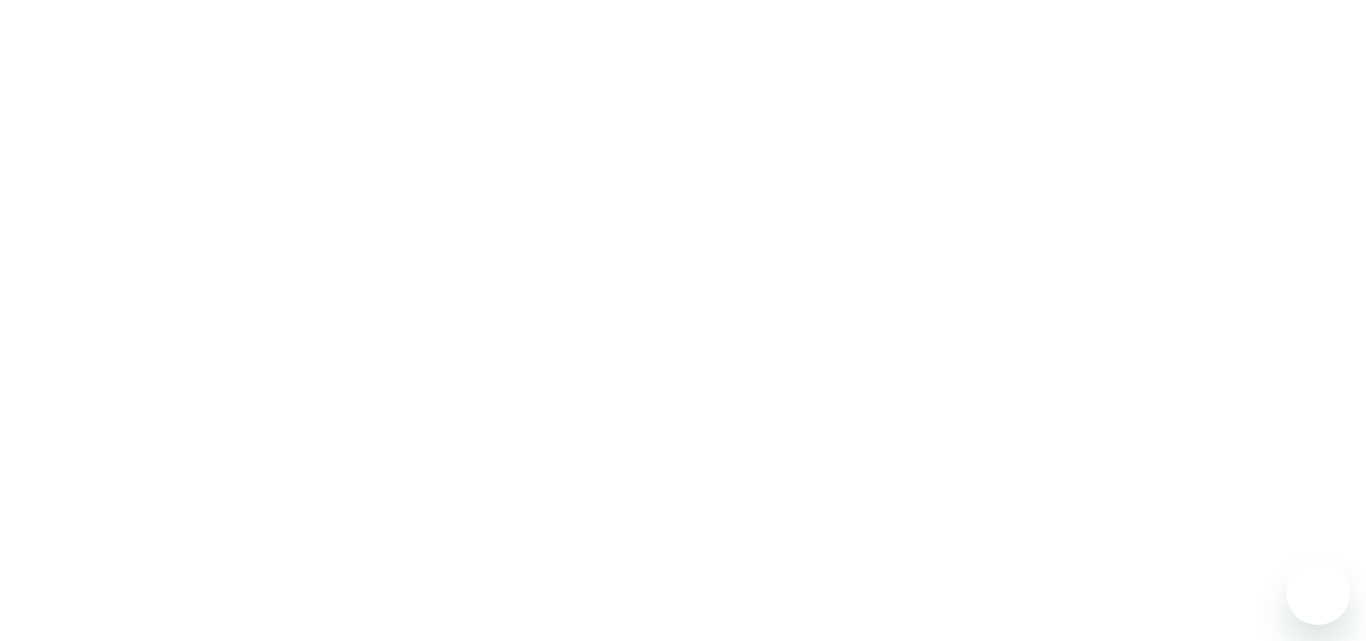 scroll, scrollTop: 0, scrollLeft: 0, axis: both 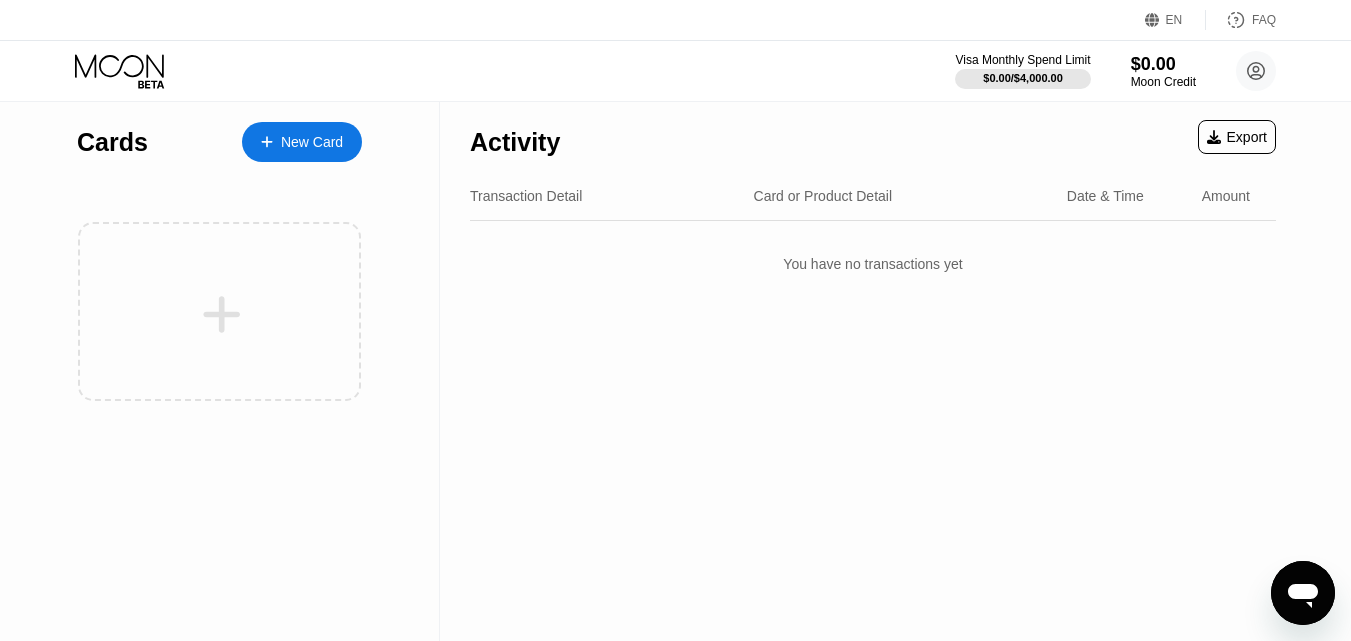 click on "New Card" at bounding box center [302, 142] 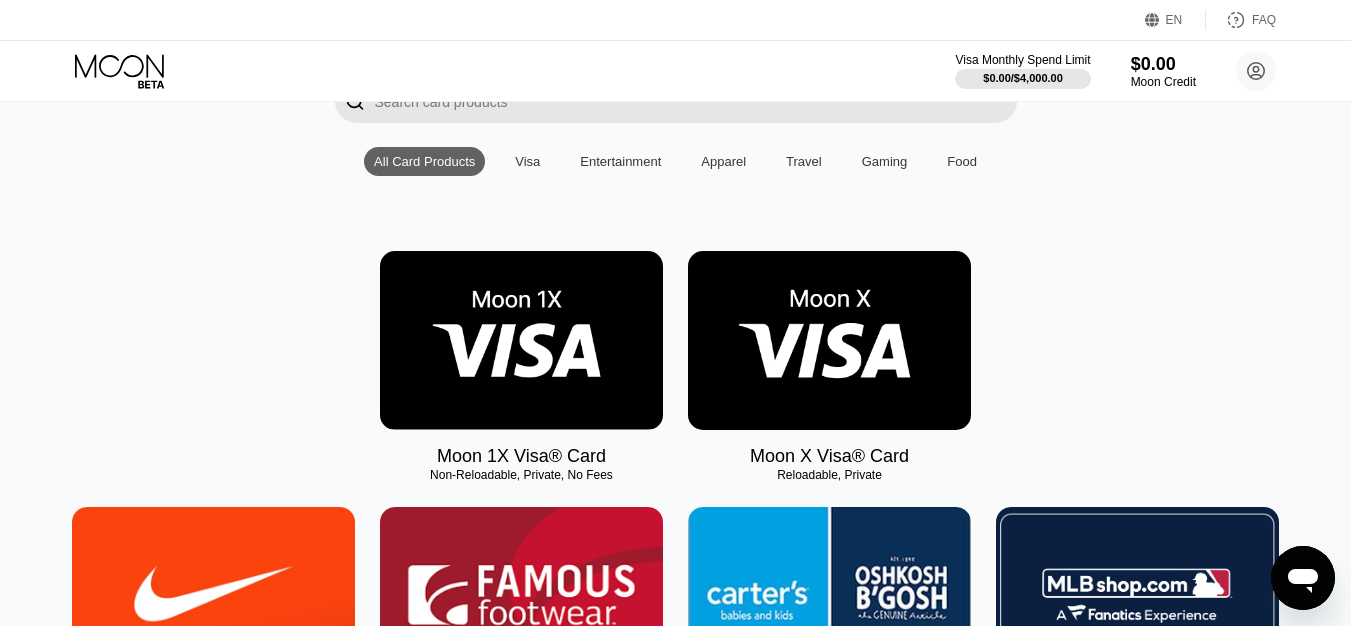 scroll, scrollTop: 200, scrollLeft: 0, axis: vertical 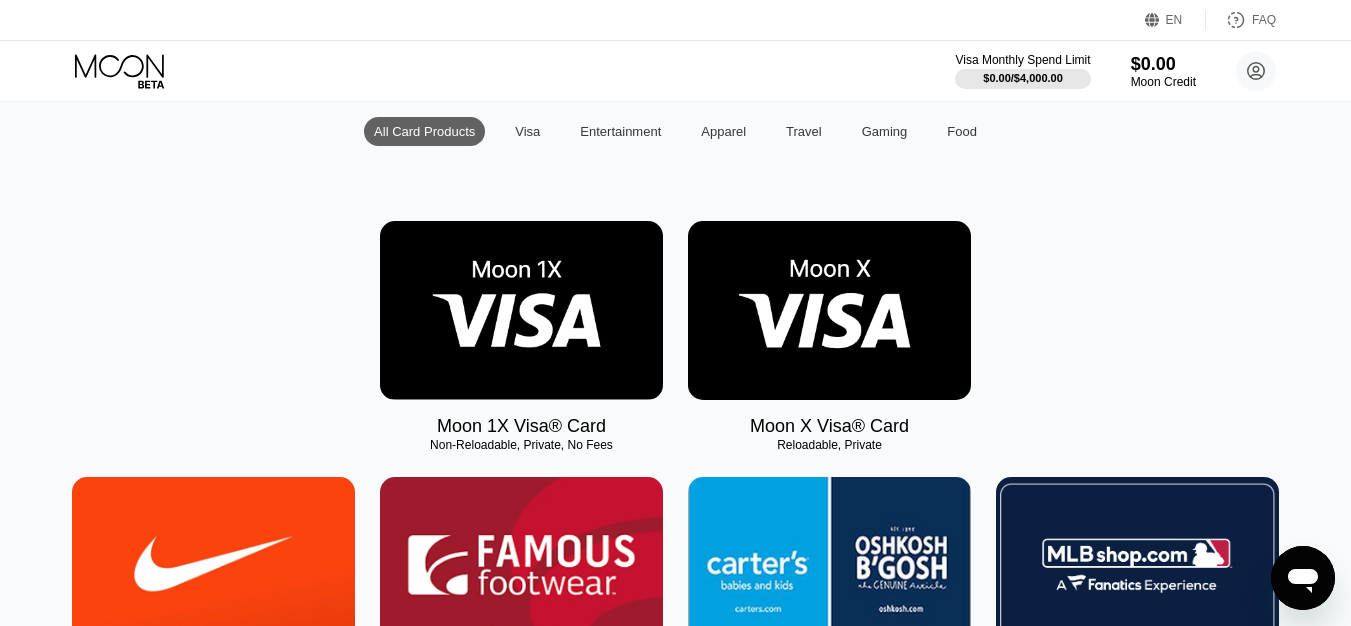 click at bounding box center [521, 310] 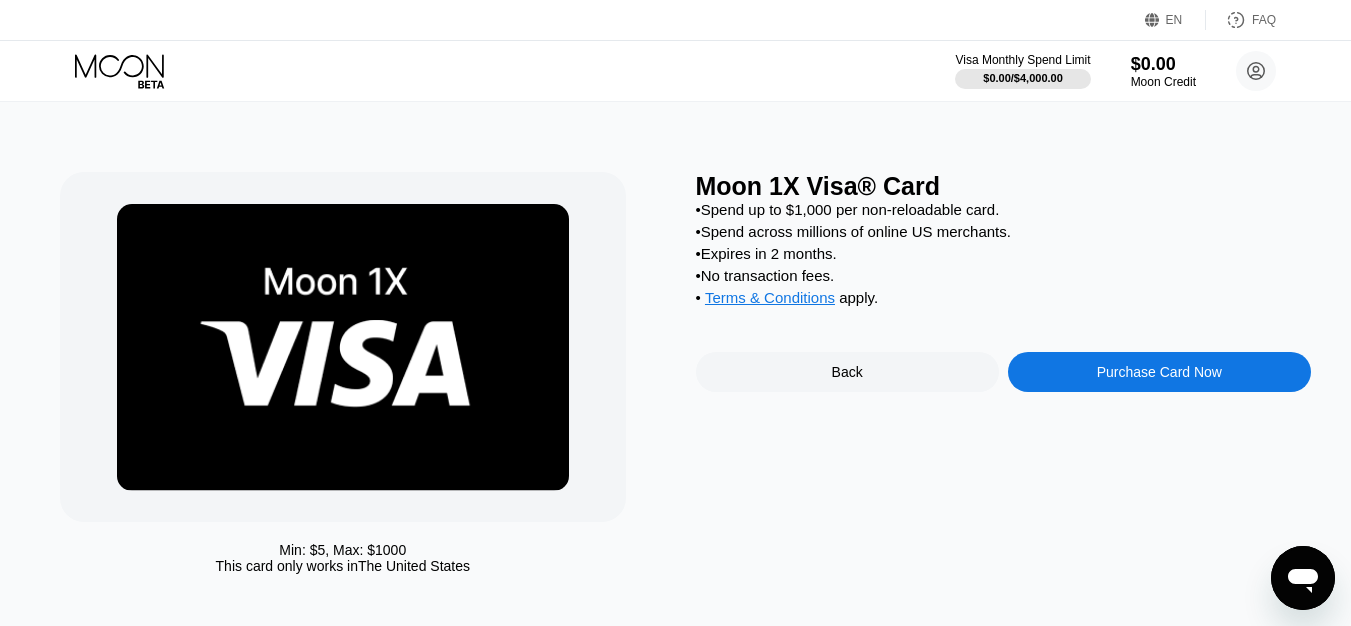 scroll, scrollTop: 0, scrollLeft: 0, axis: both 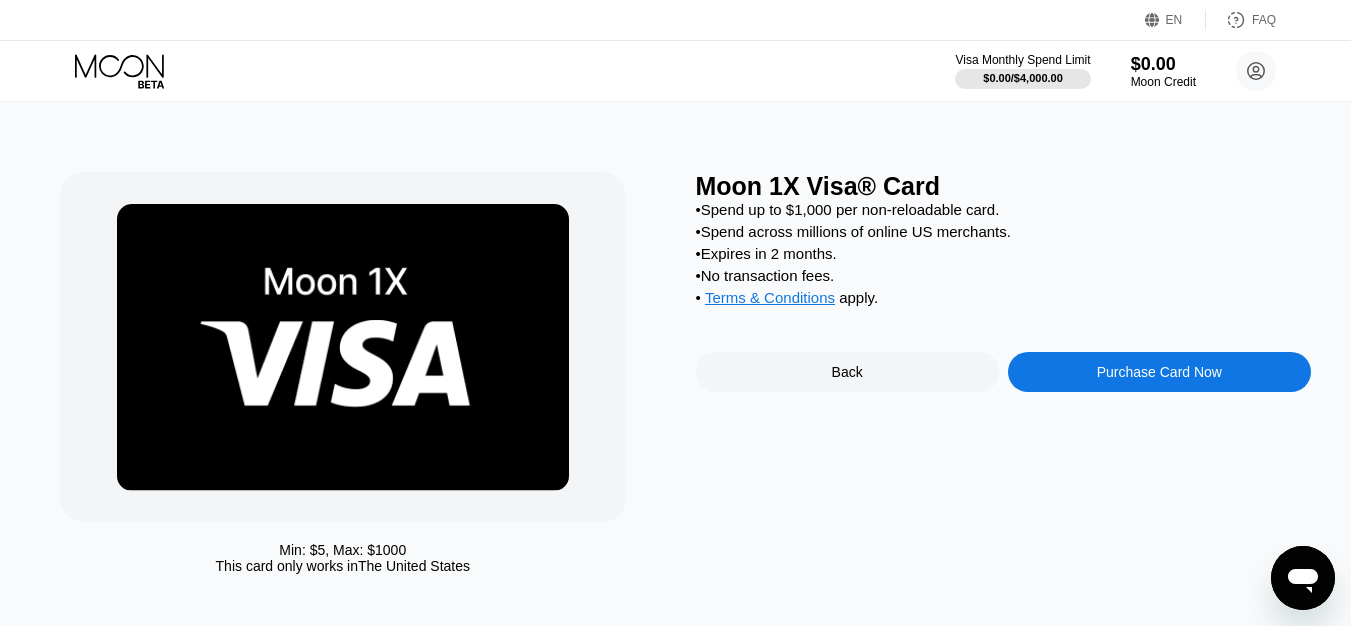click on "Purchase Card Now" at bounding box center (1159, 372) 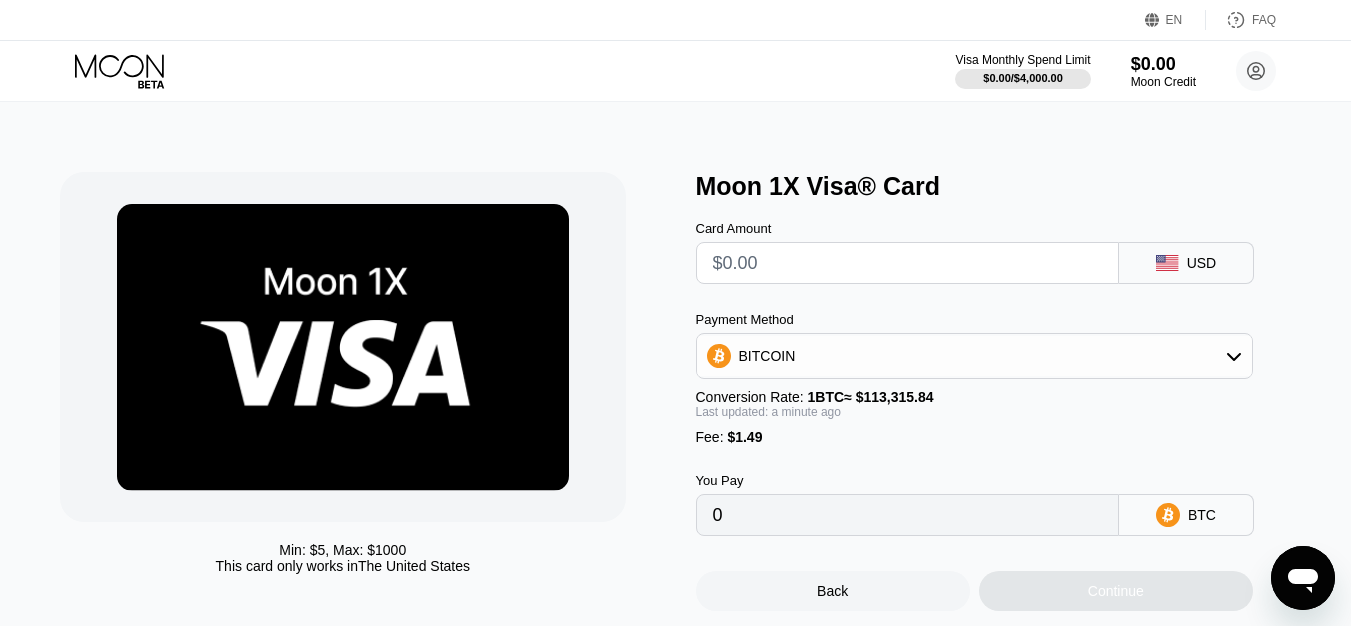 click on "USD" at bounding box center (1186, 263) 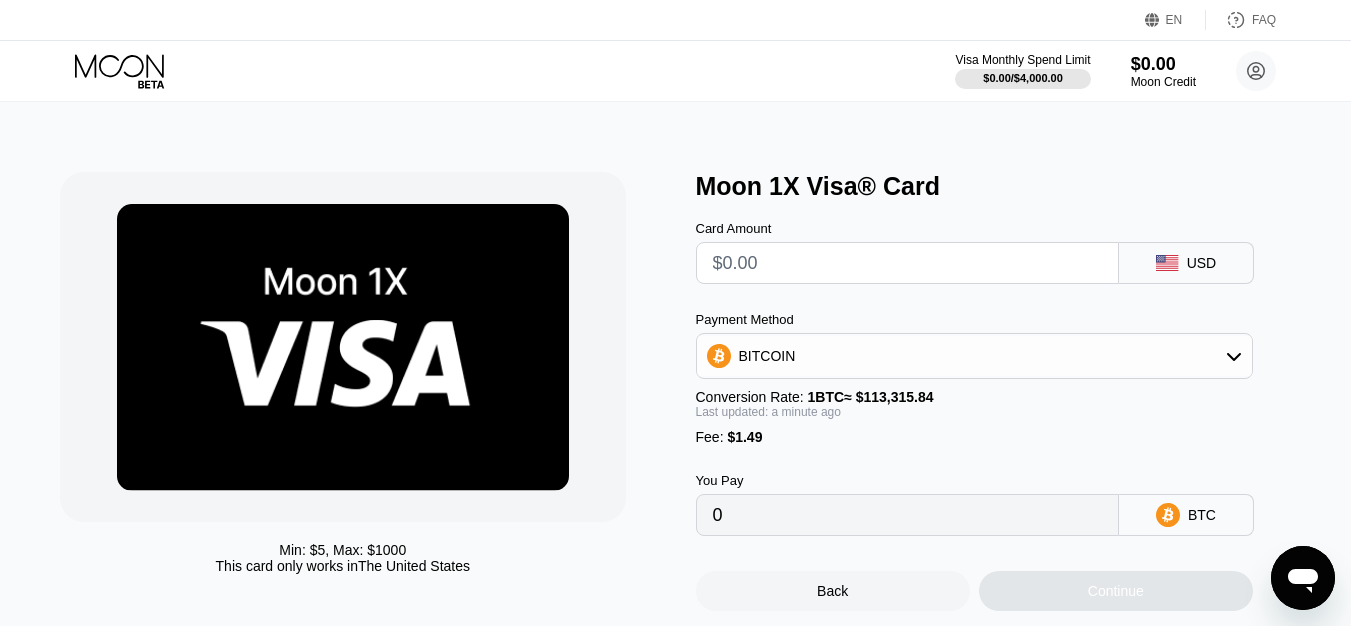 click 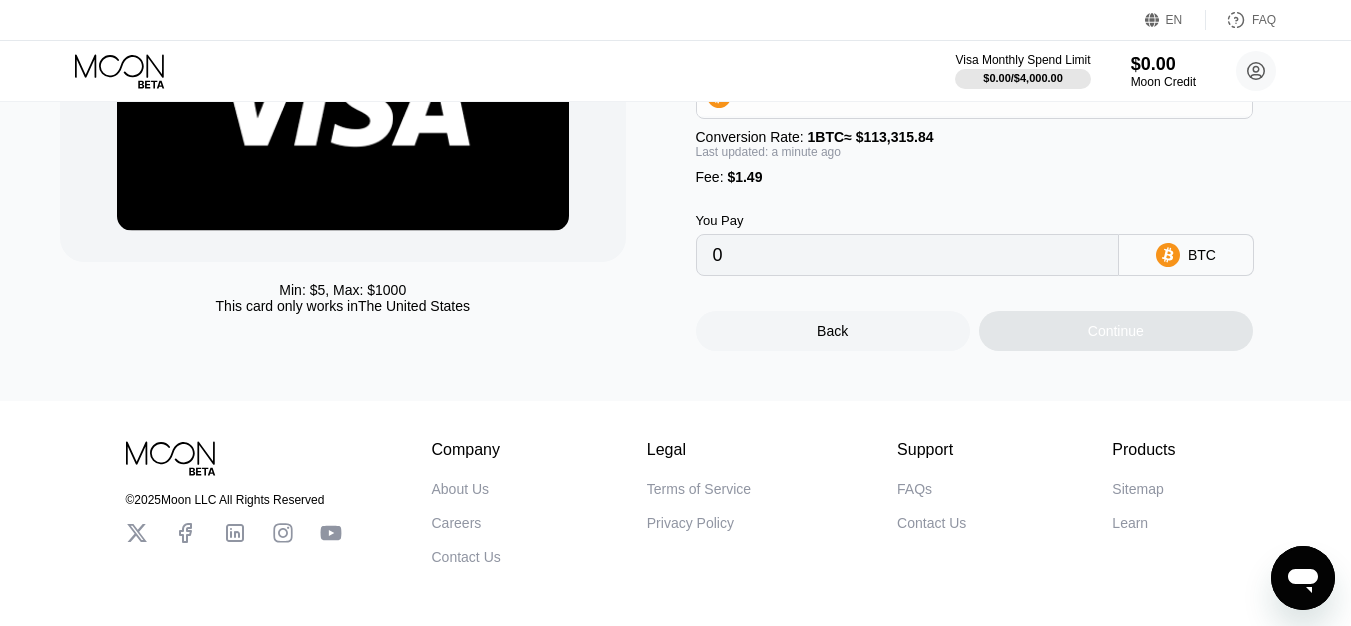 scroll, scrollTop: 160, scrollLeft: 0, axis: vertical 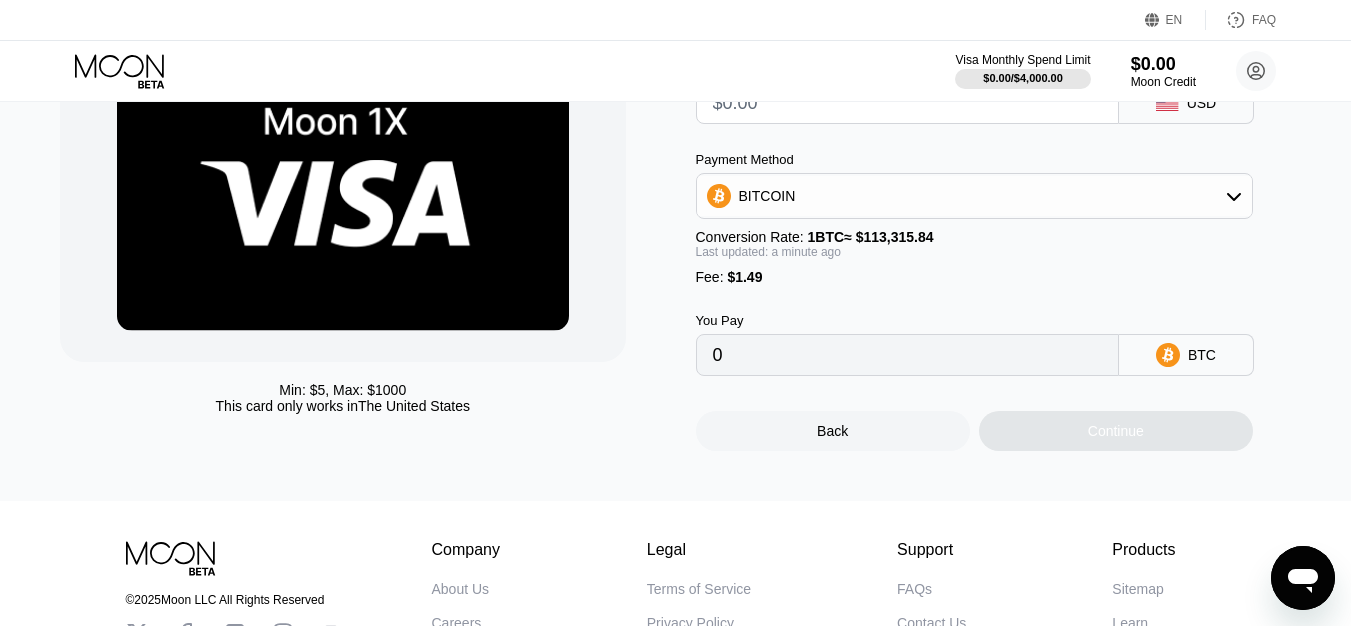 click on "0" at bounding box center [907, 355] 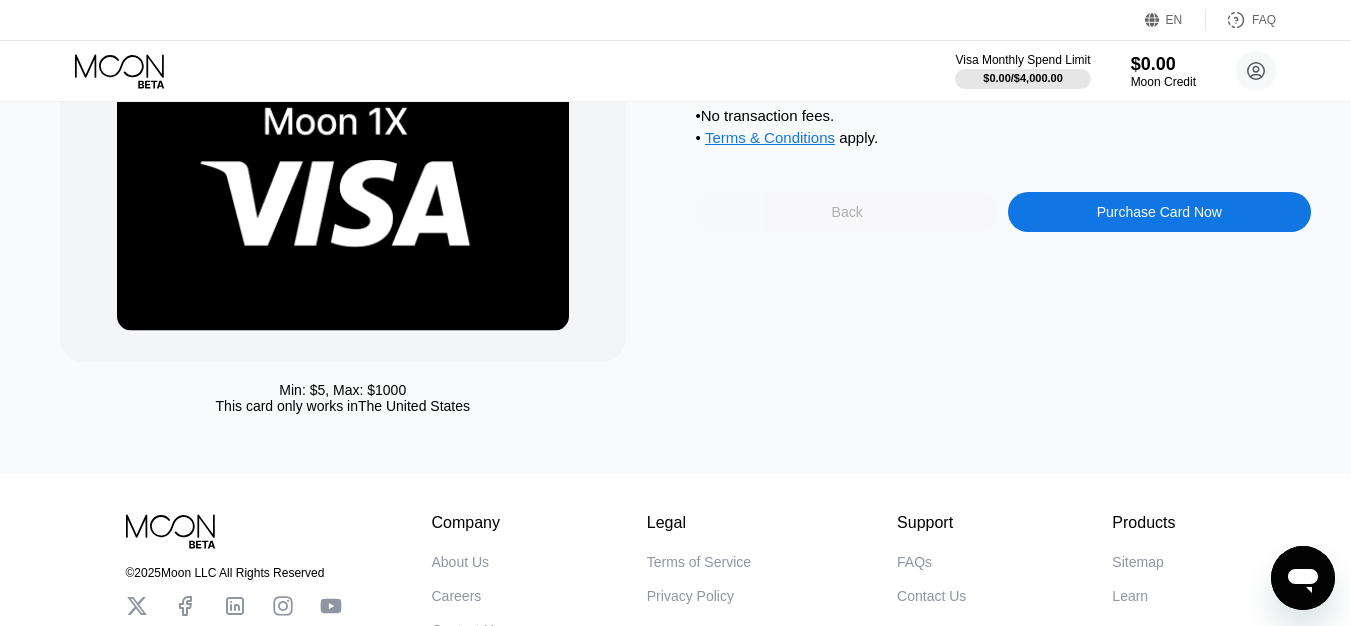 click on "Back" at bounding box center (847, 212) 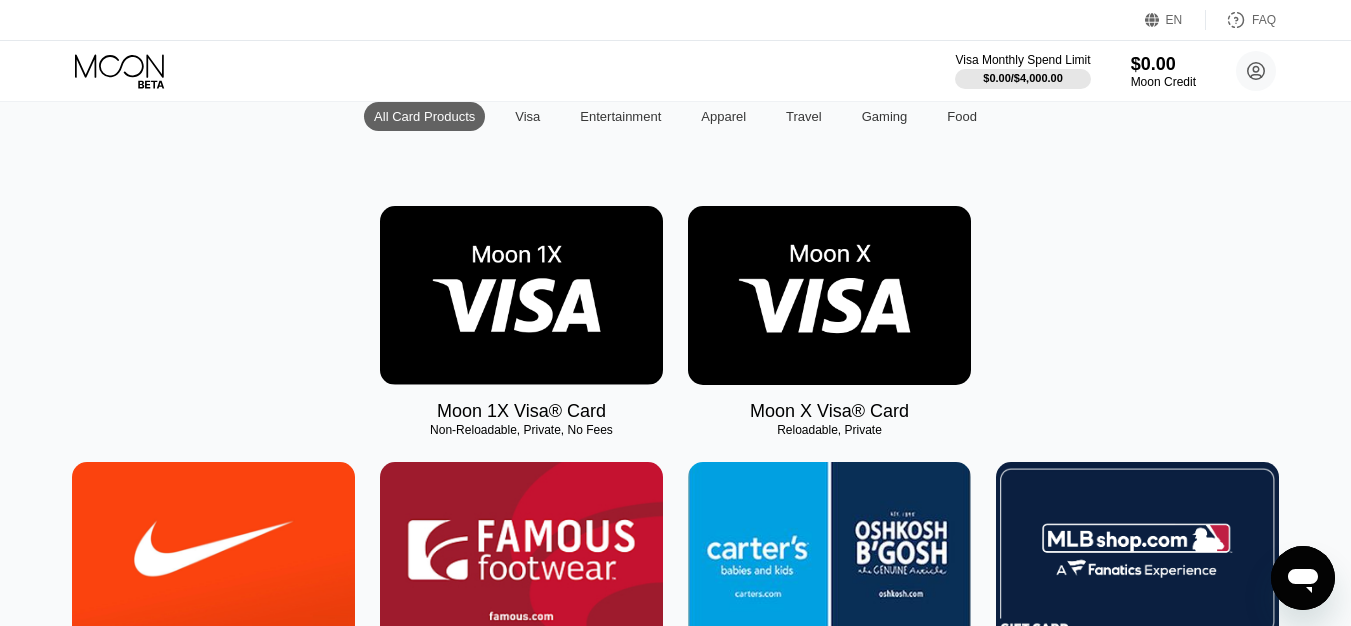scroll, scrollTop: 300, scrollLeft: 0, axis: vertical 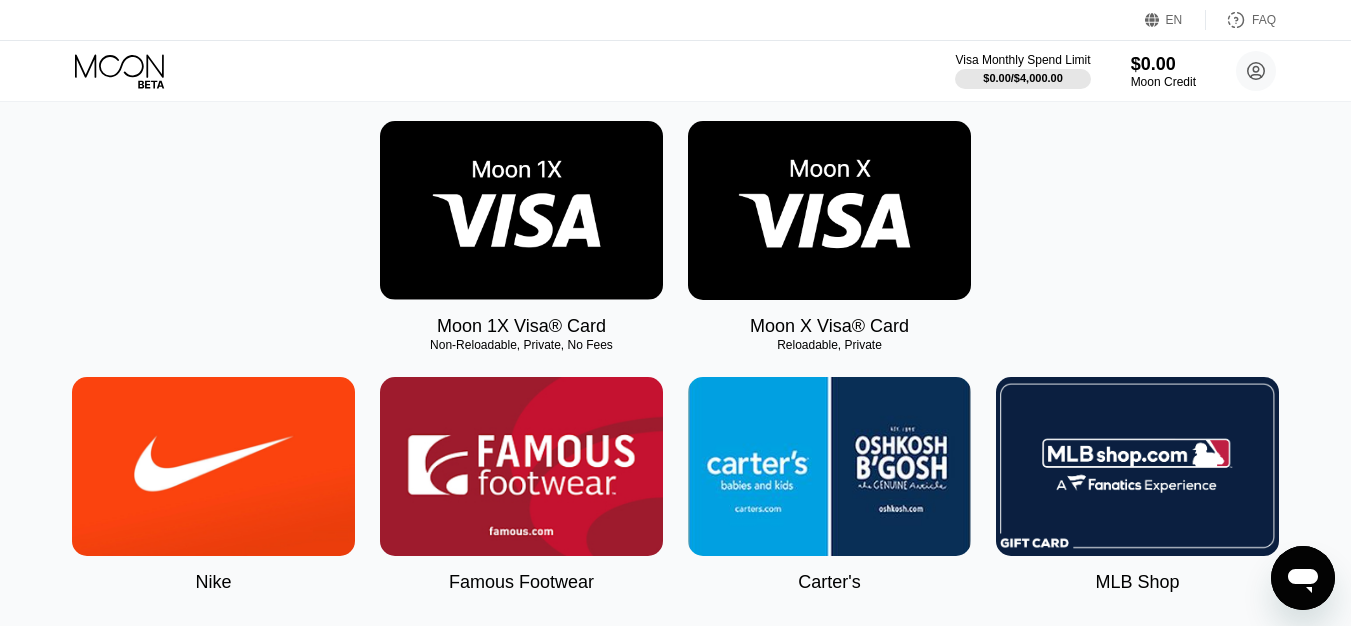 click at bounding box center [829, 210] 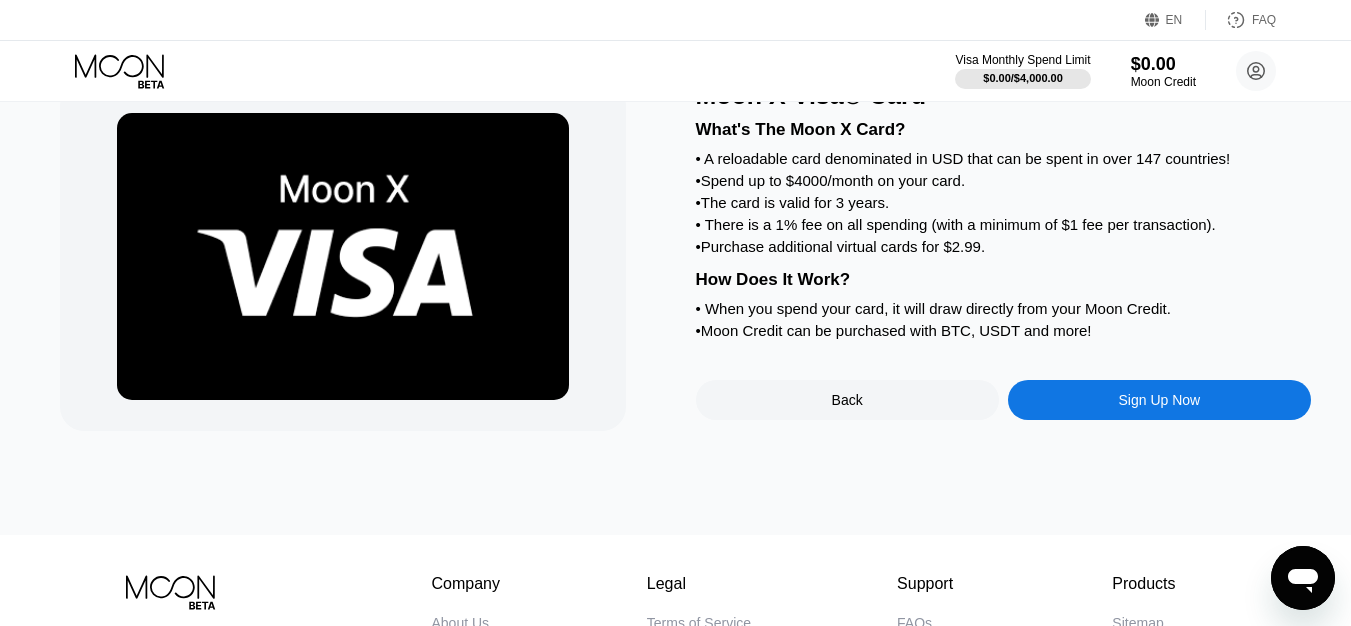 scroll, scrollTop: 100, scrollLeft: 0, axis: vertical 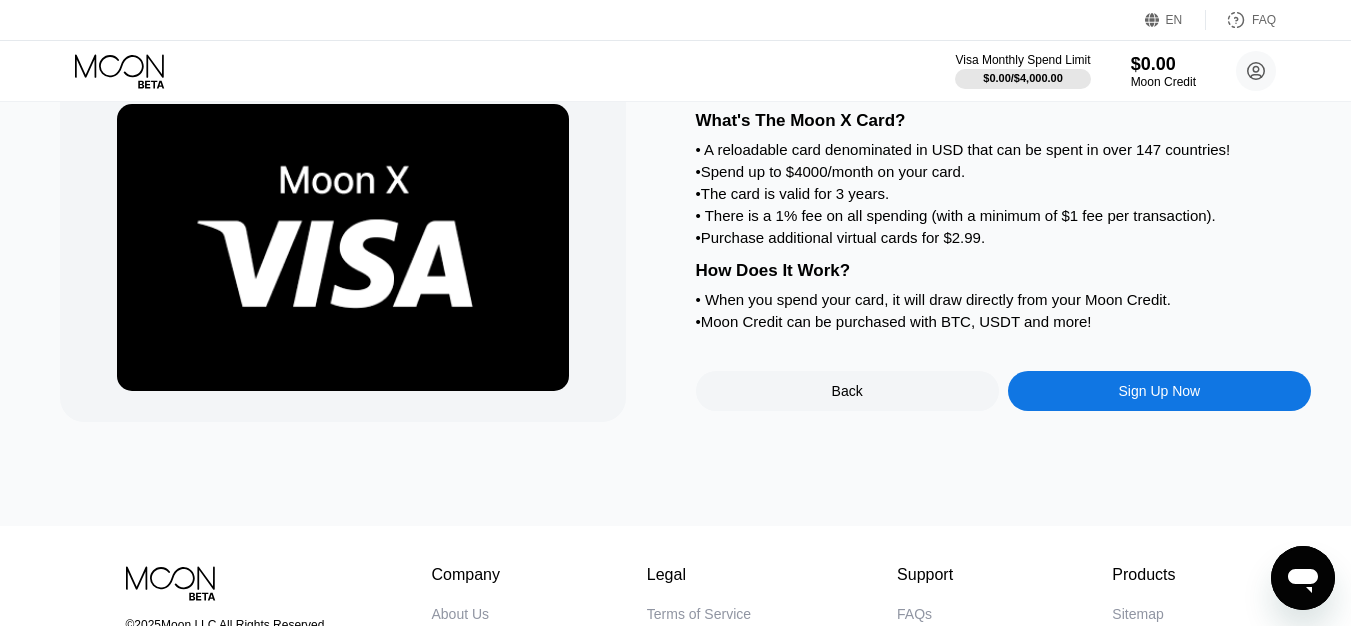 click on "Sign Up Now" at bounding box center [1159, 391] 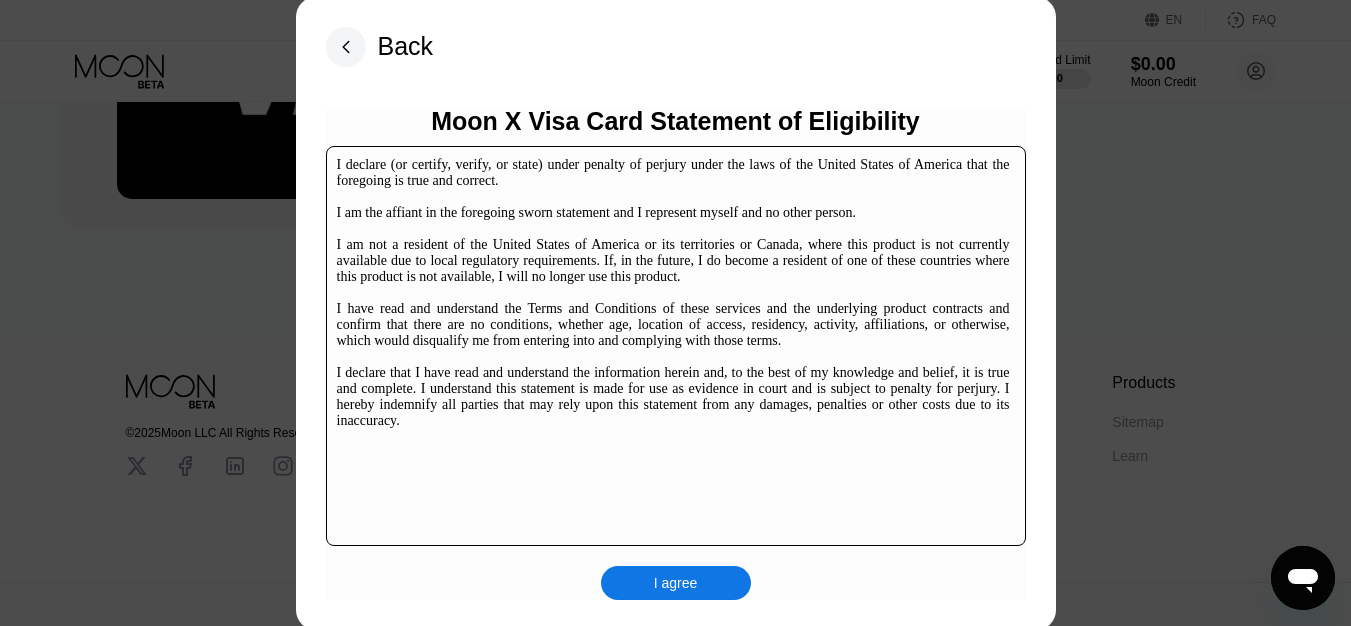 scroll, scrollTop: 307, scrollLeft: 0, axis: vertical 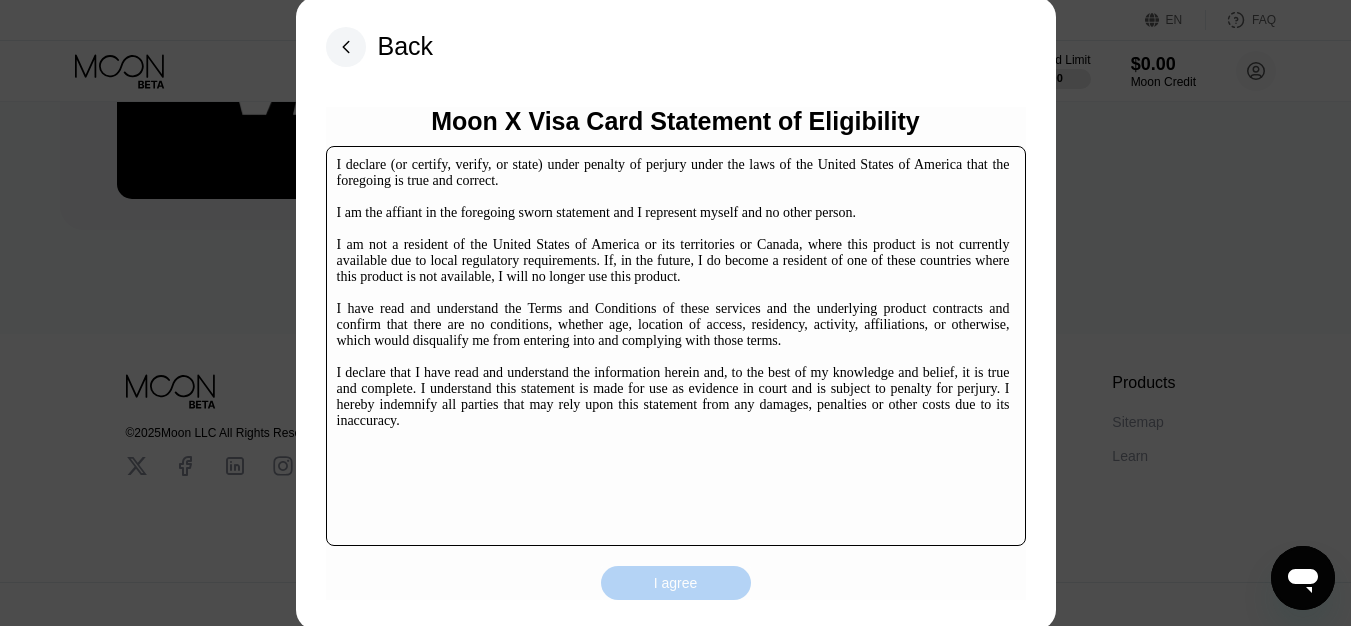 click on "I agree" at bounding box center [676, 583] 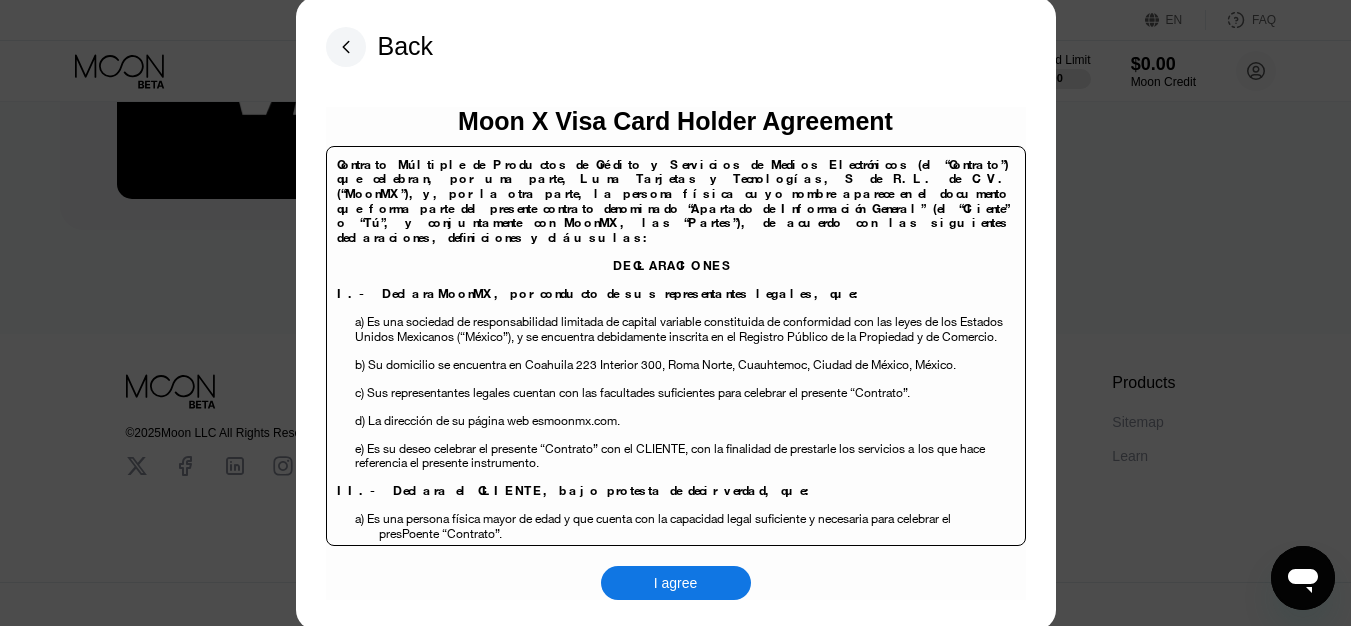 click on "I agree" at bounding box center [676, 583] 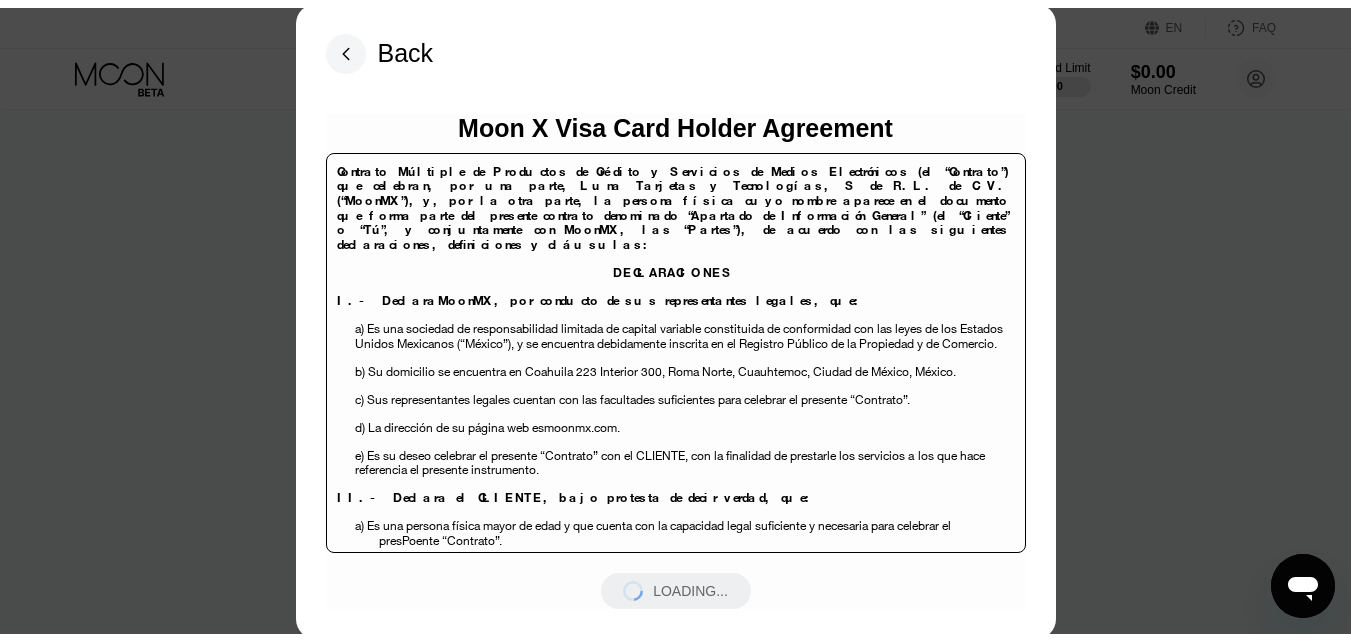 scroll, scrollTop: 0, scrollLeft: 0, axis: both 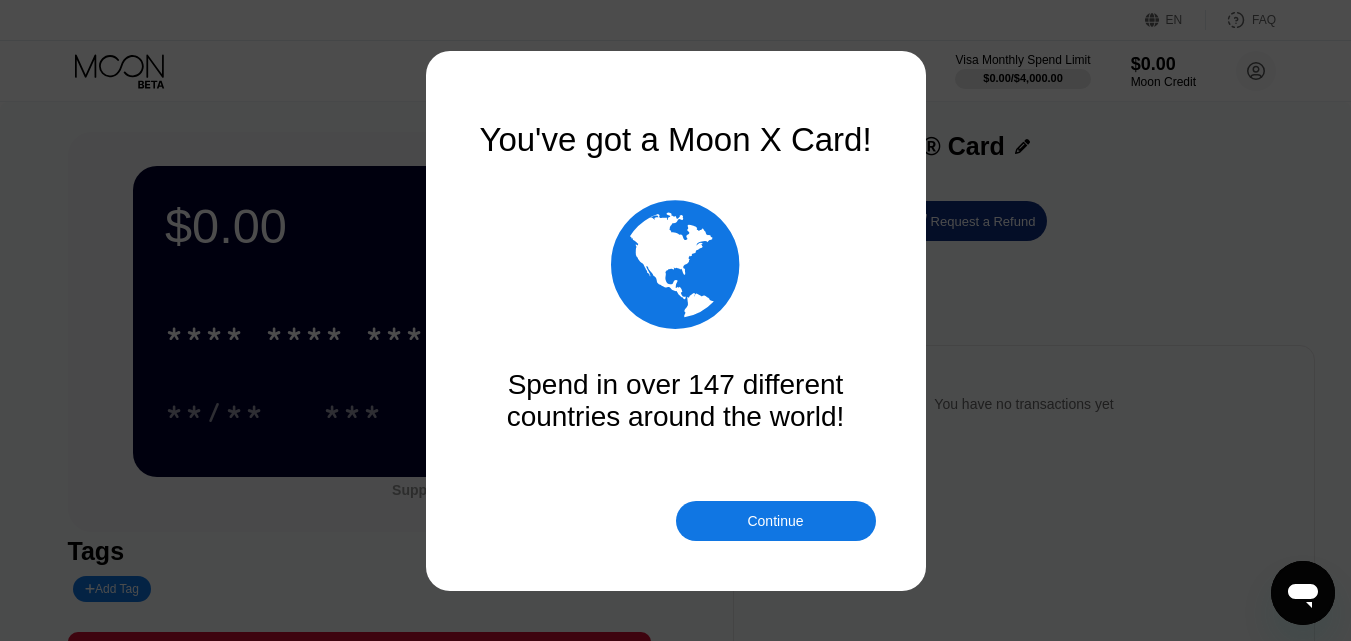 click on "Continue" at bounding box center [776, 521] 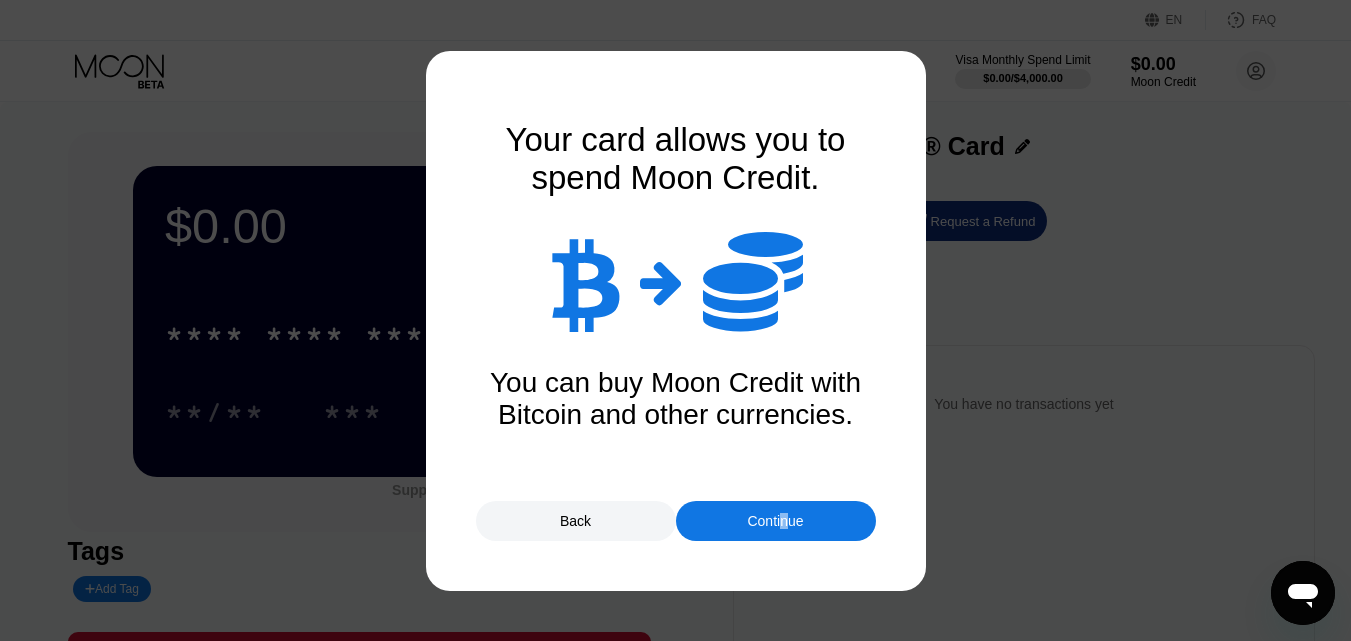 click on "Continue" at bounding box center (775, 521) 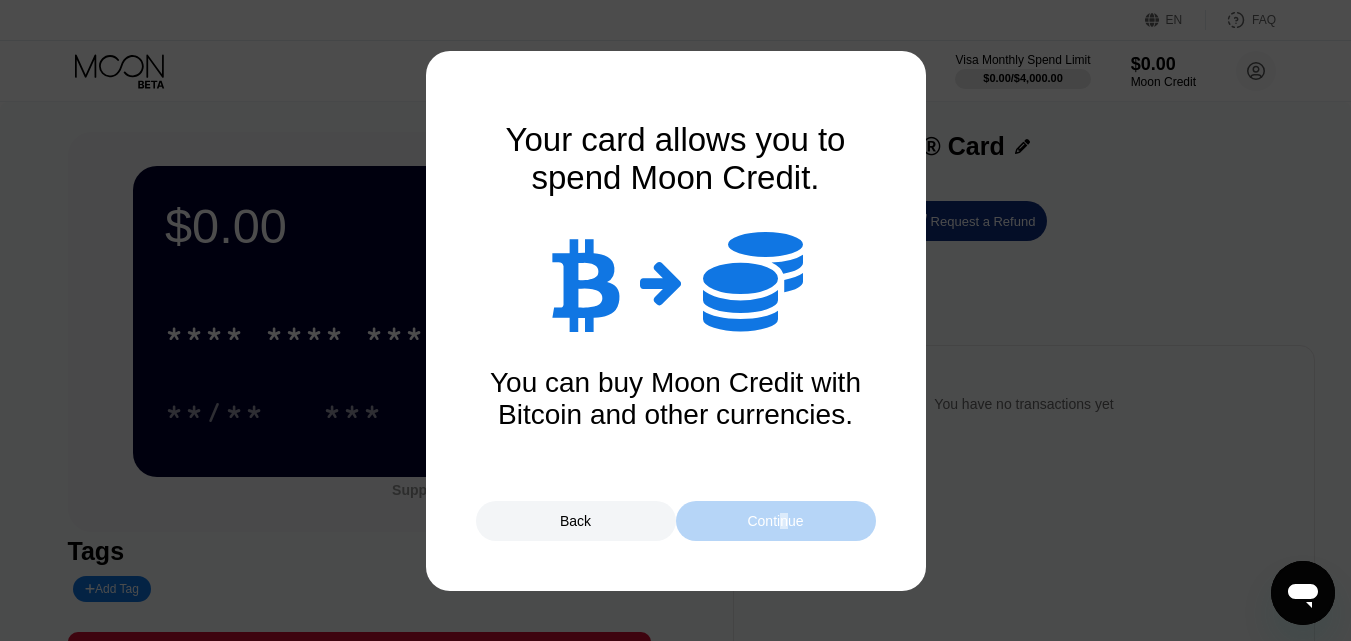 click on "Continue" at bounding box center (776, 521) 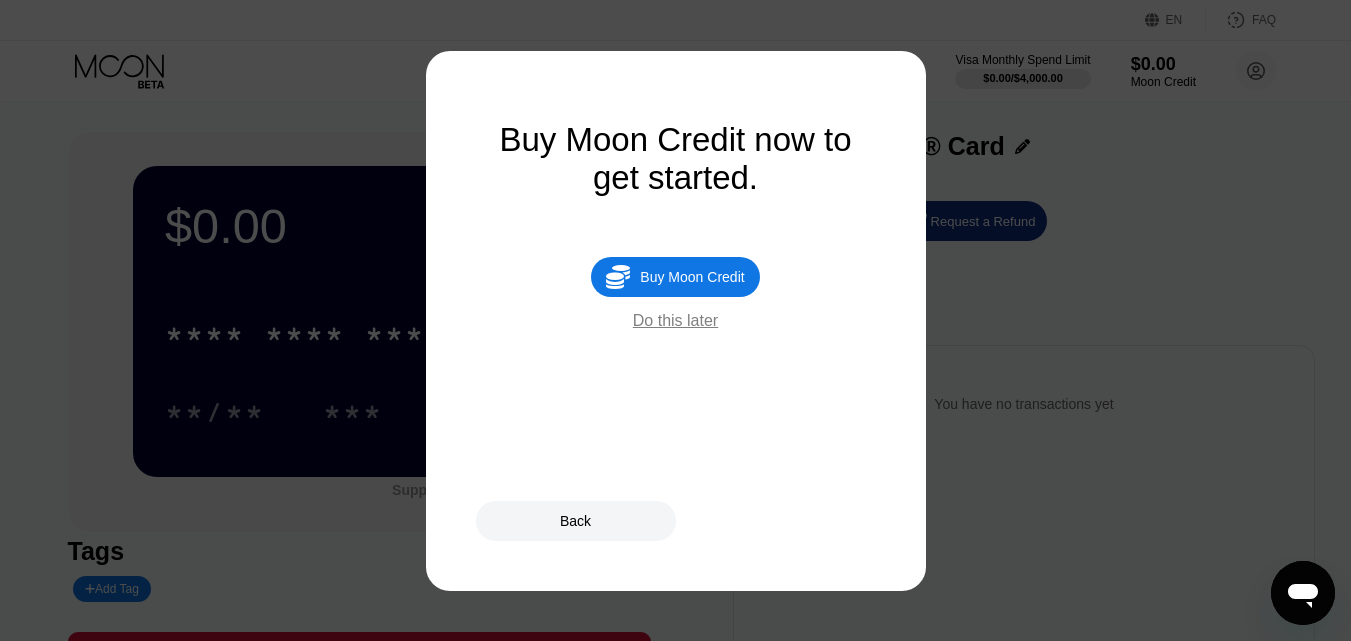 click on "Buy Moon Credit" at bounding box center (692, 277) 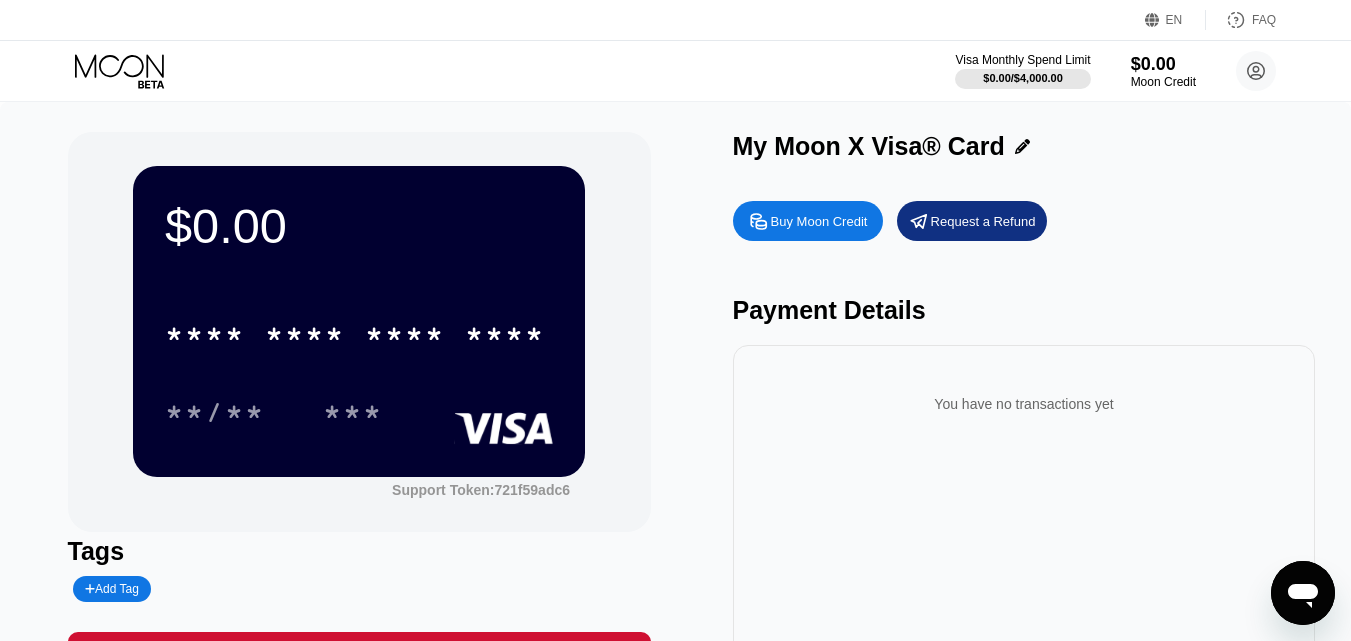 type on "0" 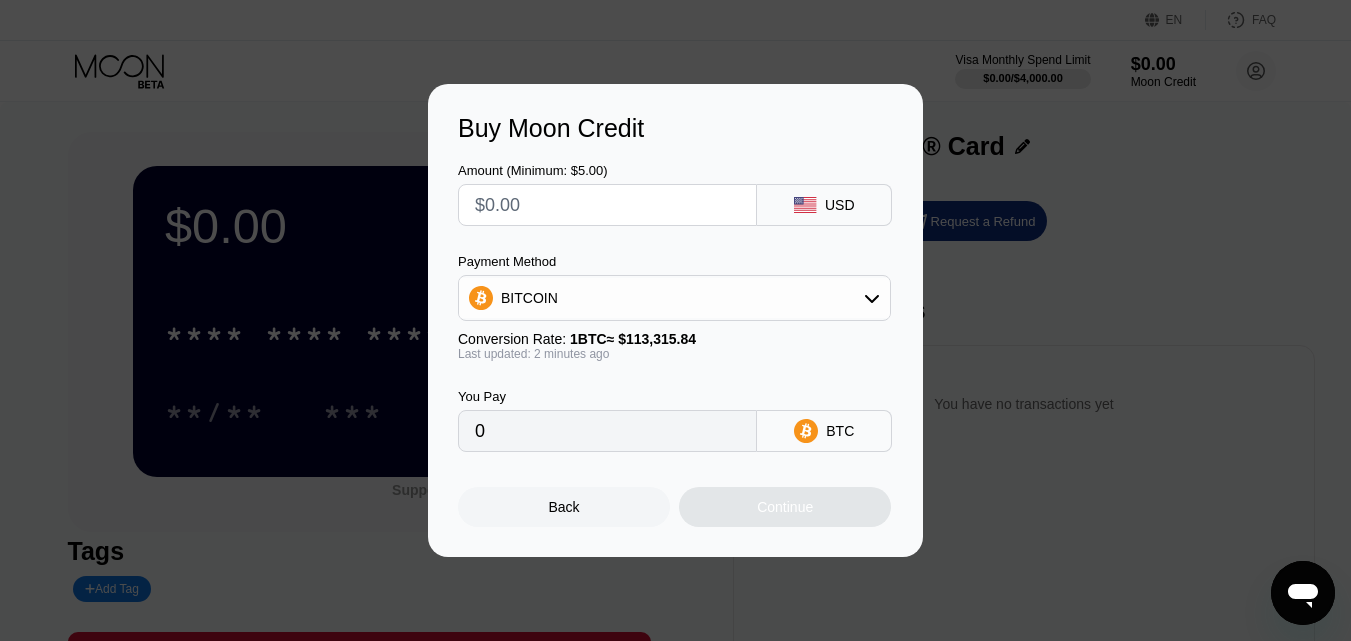 click on "Buy Moon Credit Amount (Minimum: $5.00) USD Payment Method BITCOIN Conversion Rate:   1  BTC  ≈   $113,315.84 Last updated:   2 minutes ago You Pay 0 BTC Back Continue" at bounding box center [675, 320] 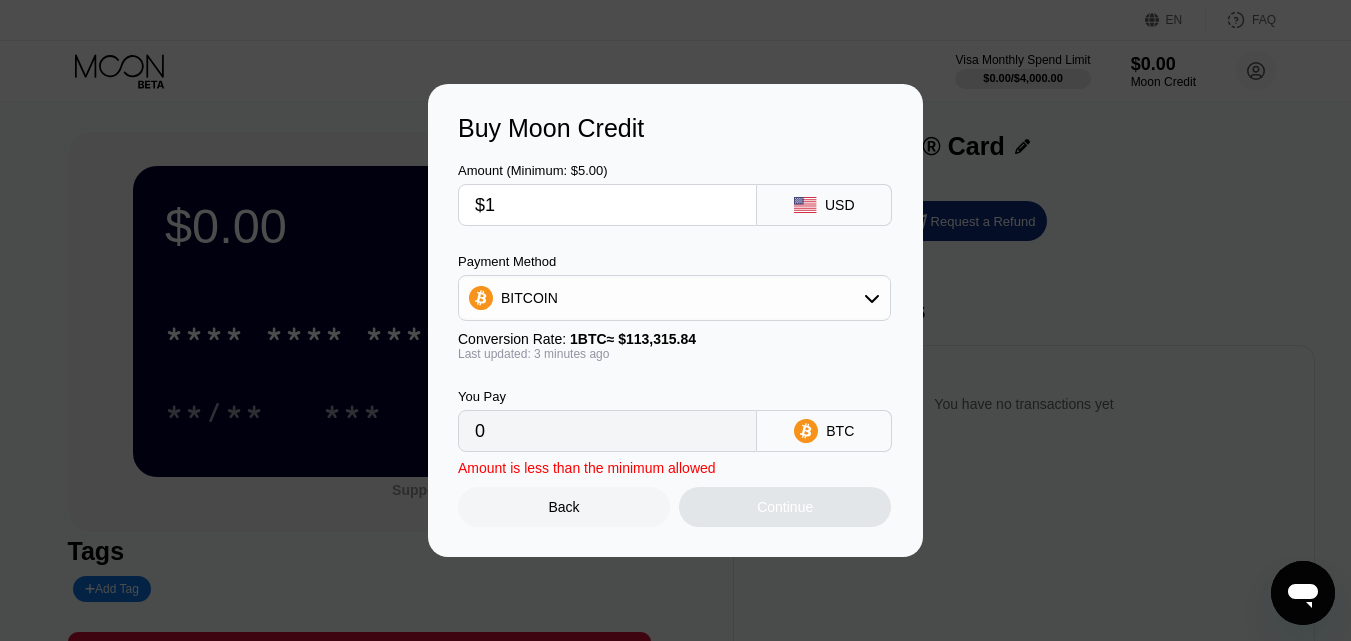 type on "0.00000883" 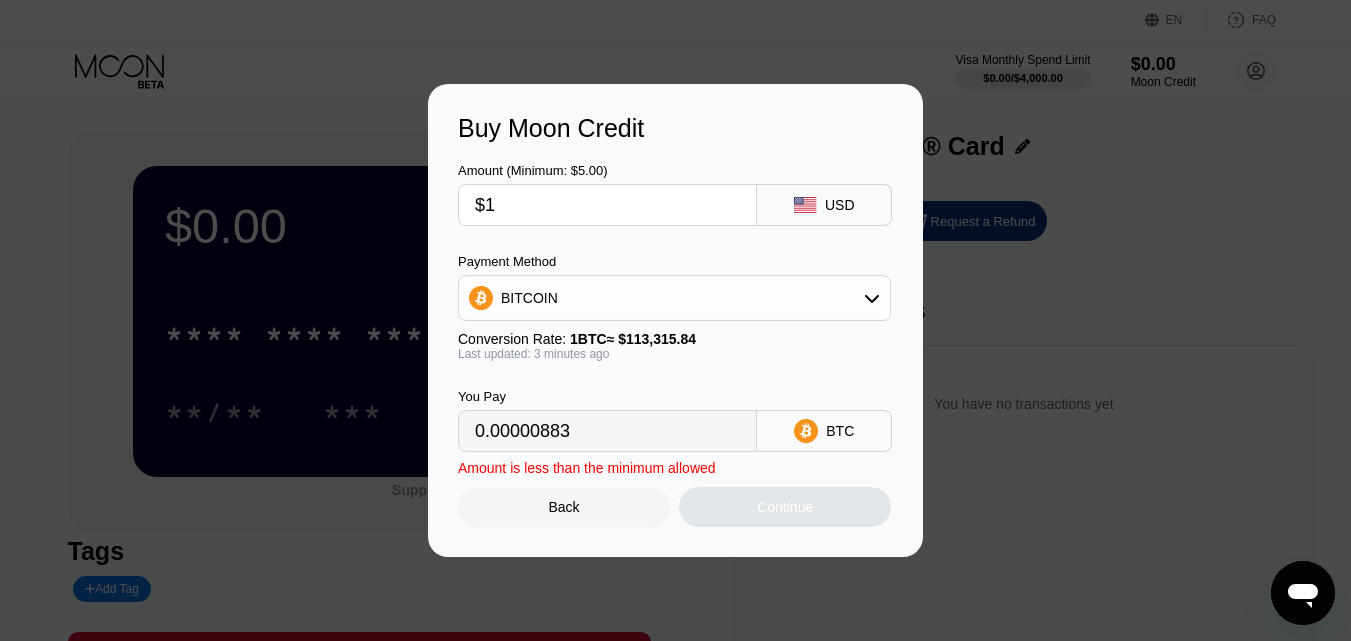 type 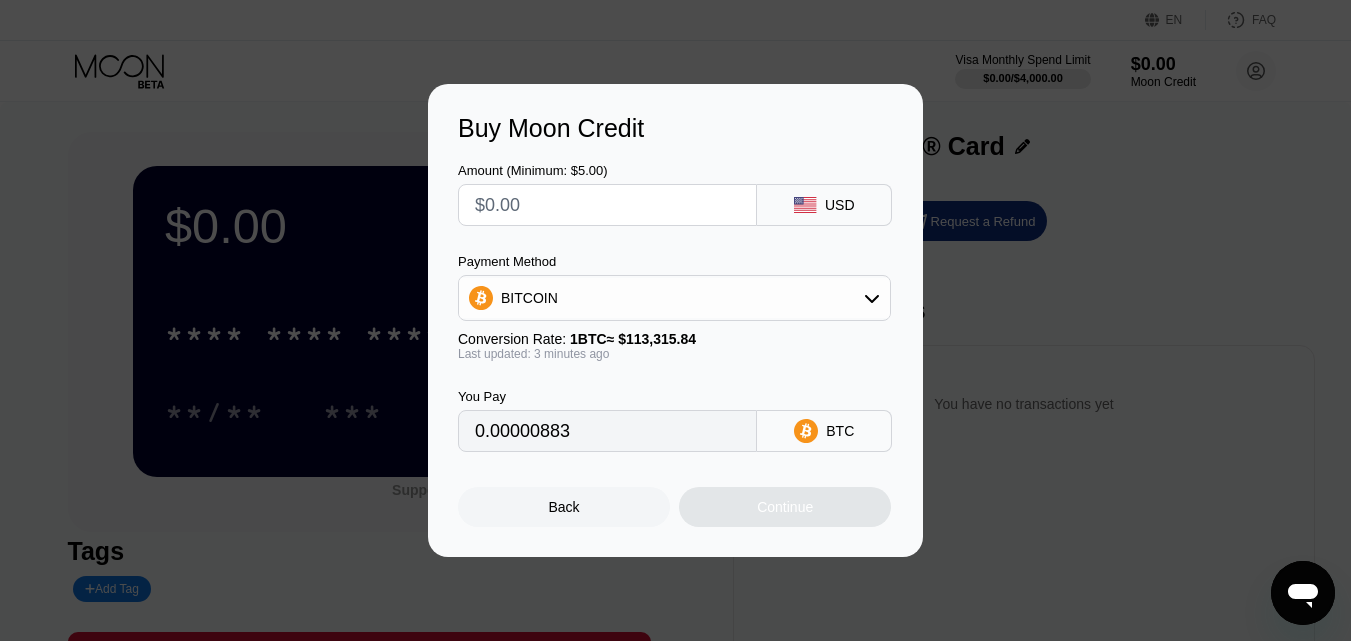 type on "0" 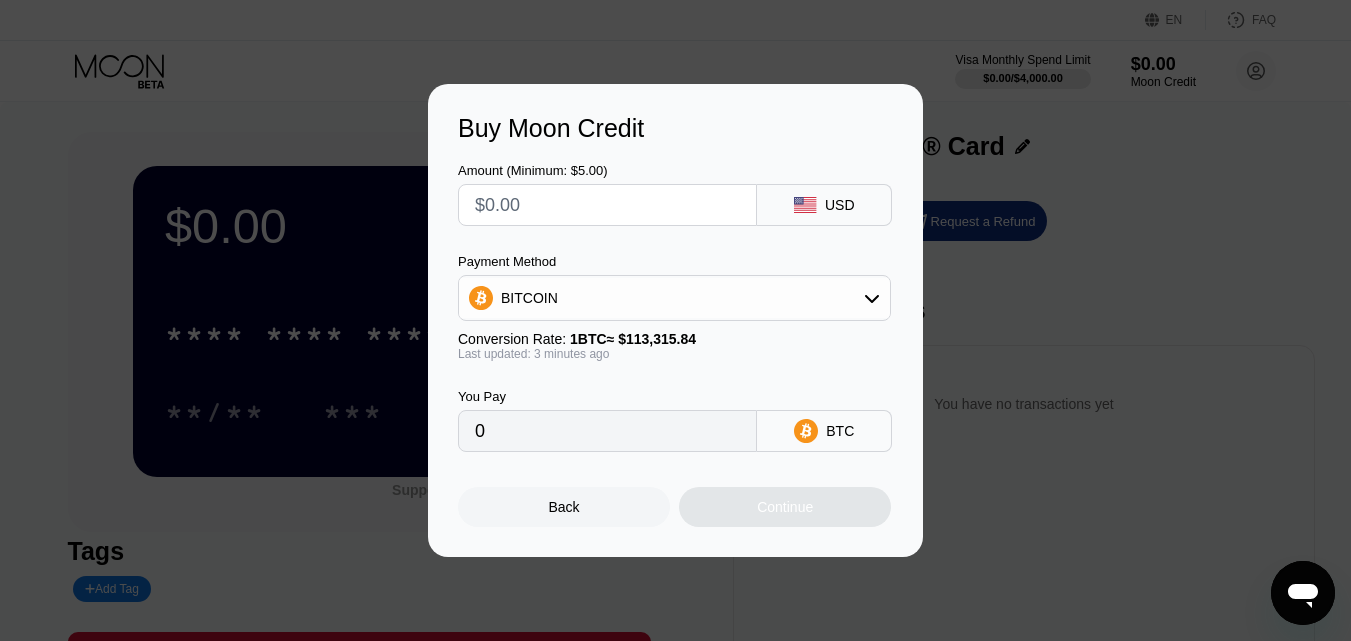 type on "$2" 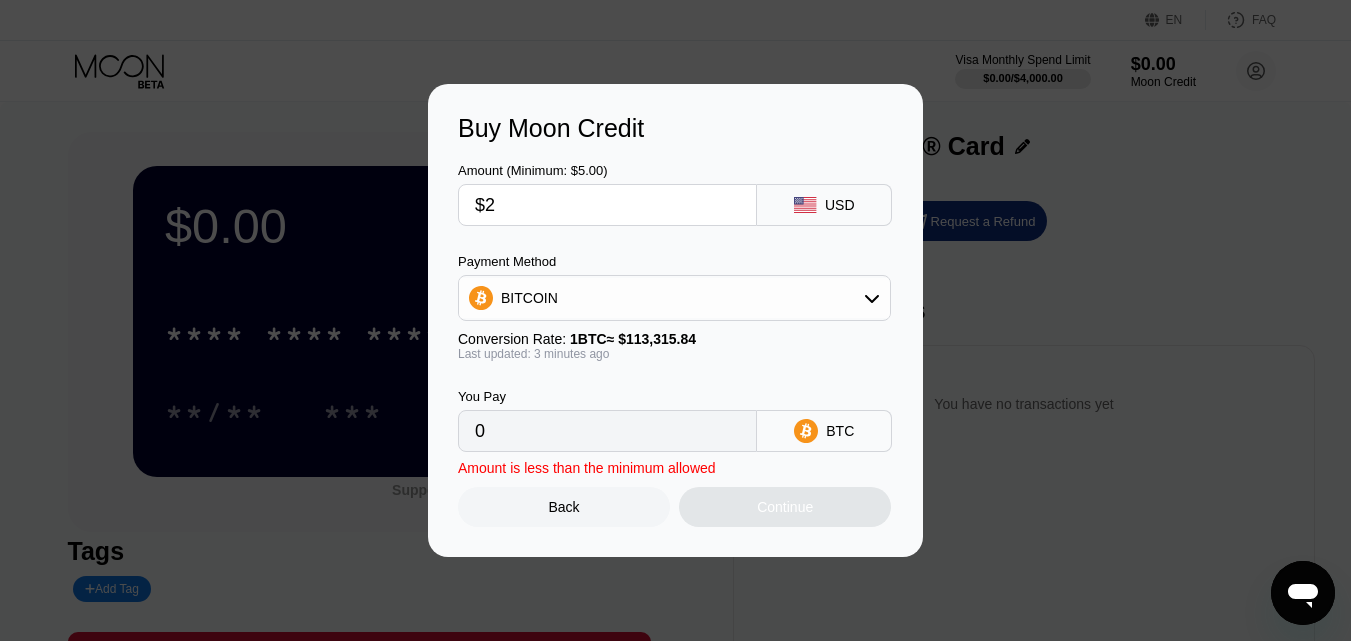 type on "0.00001765" 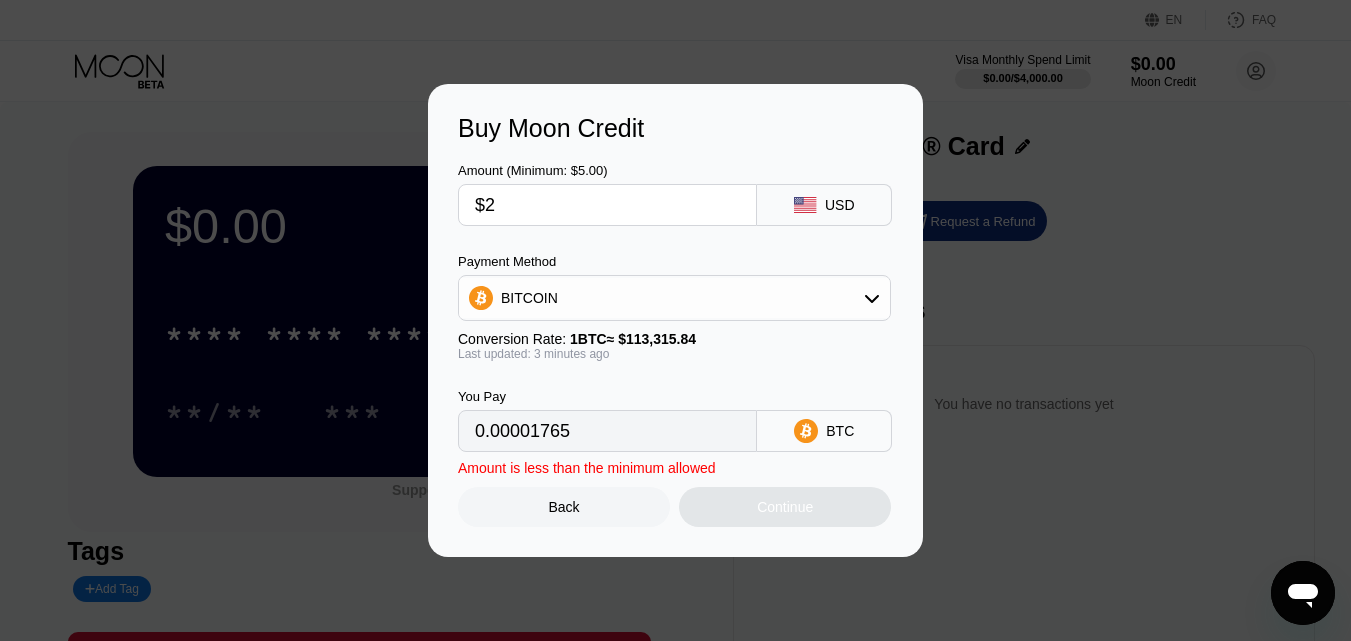 type 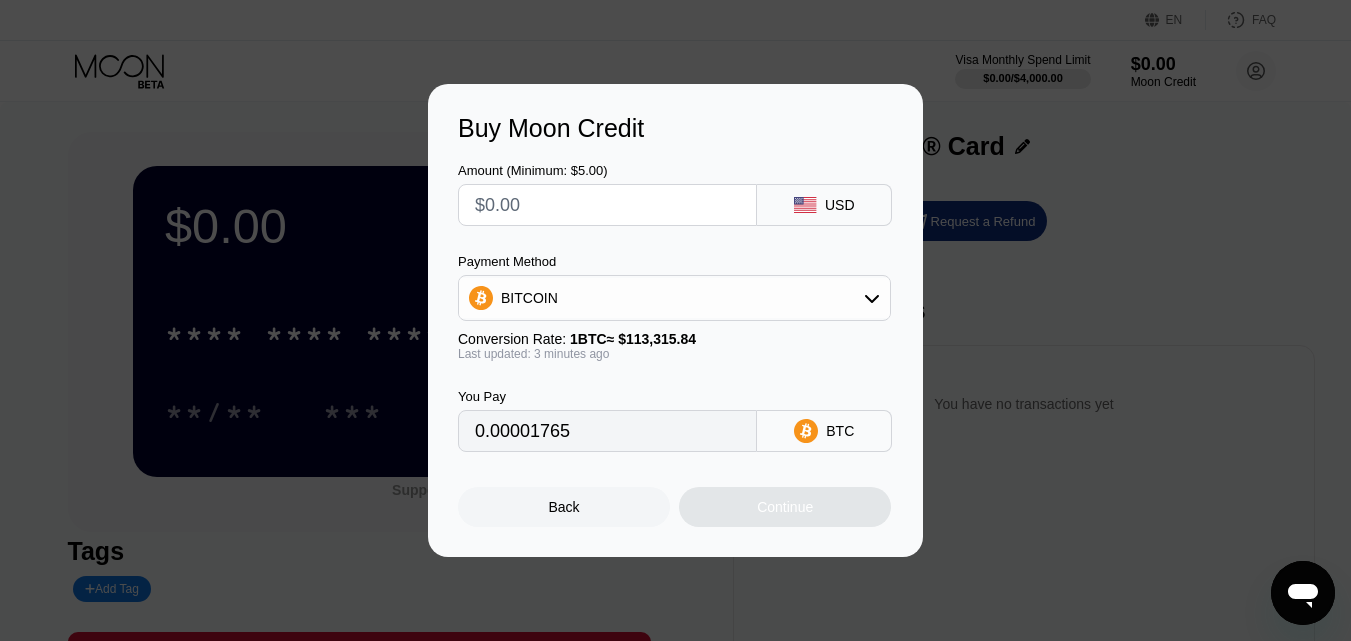 type on "0" 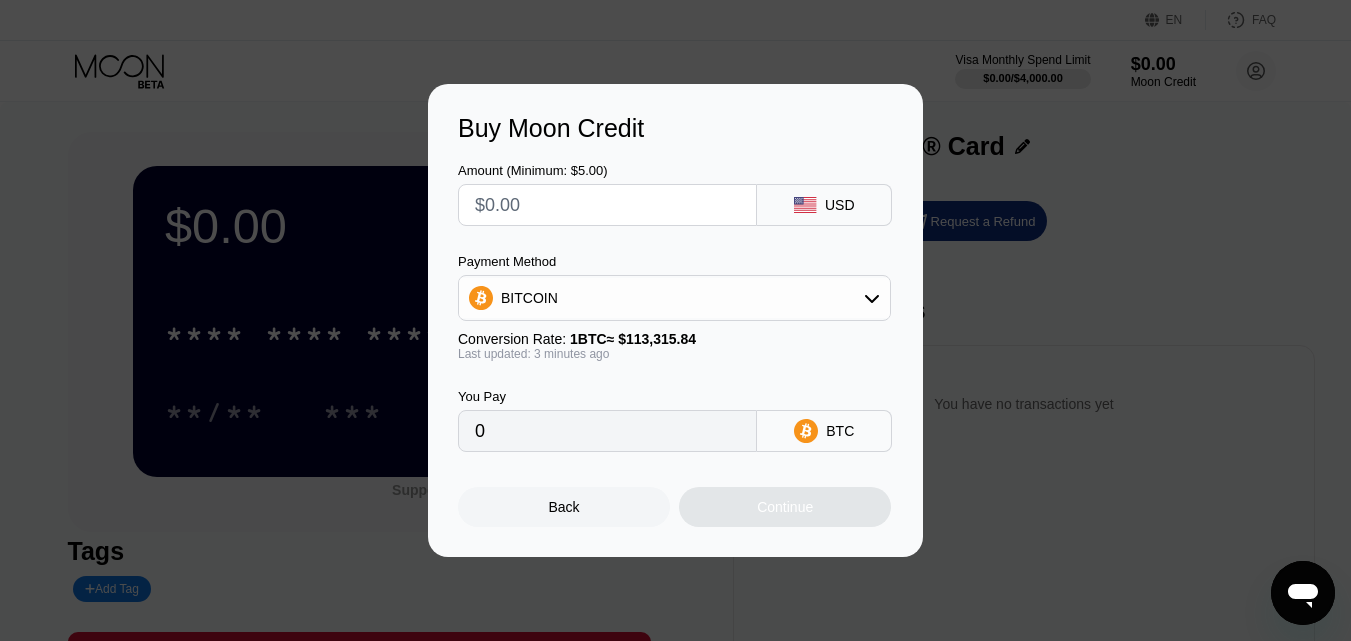 type on "$3" 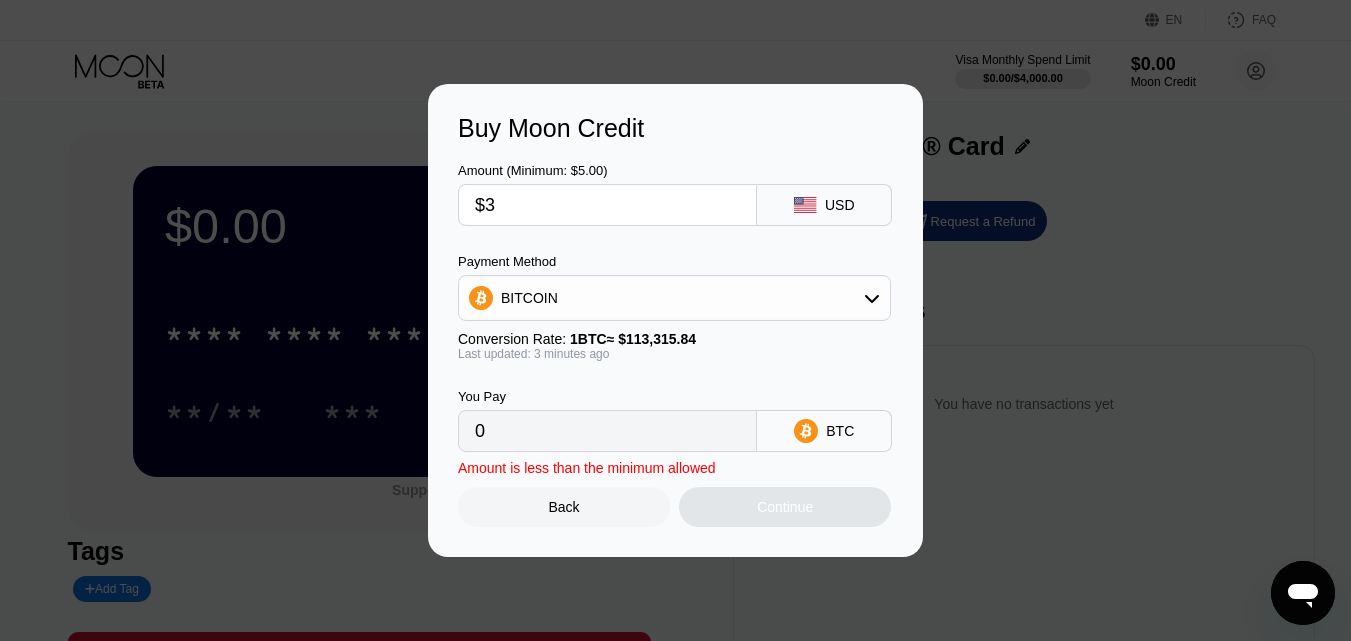 type on "0.00002648" 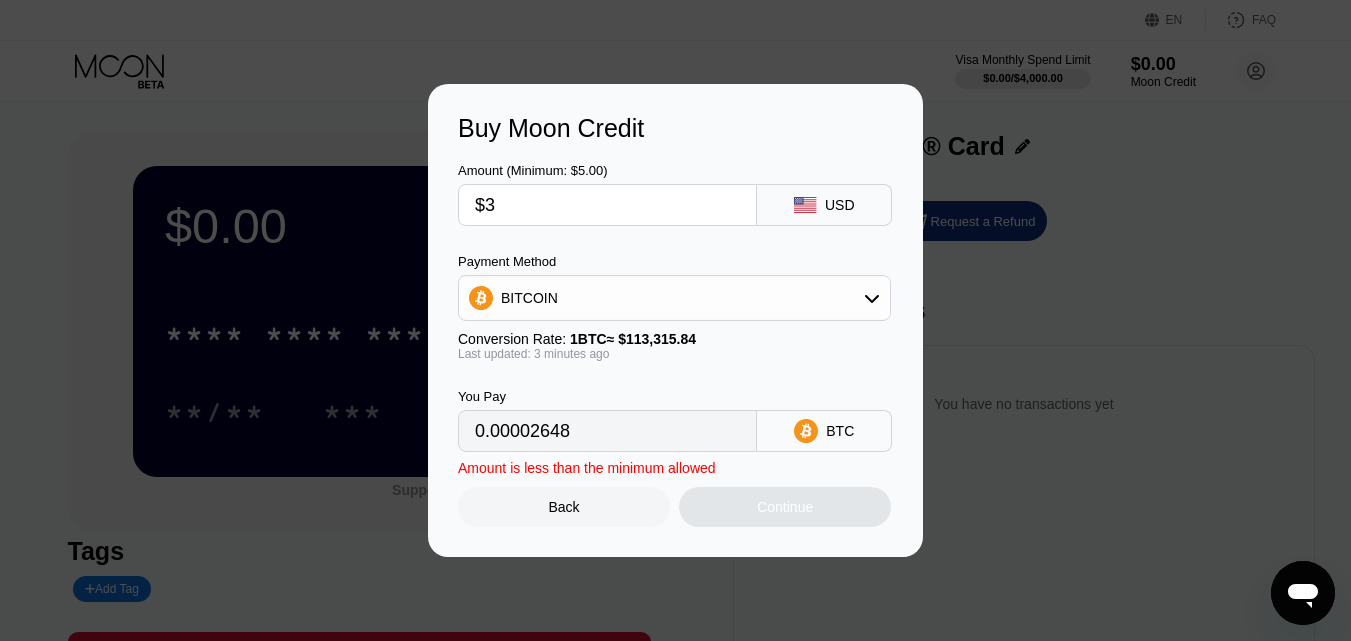 type 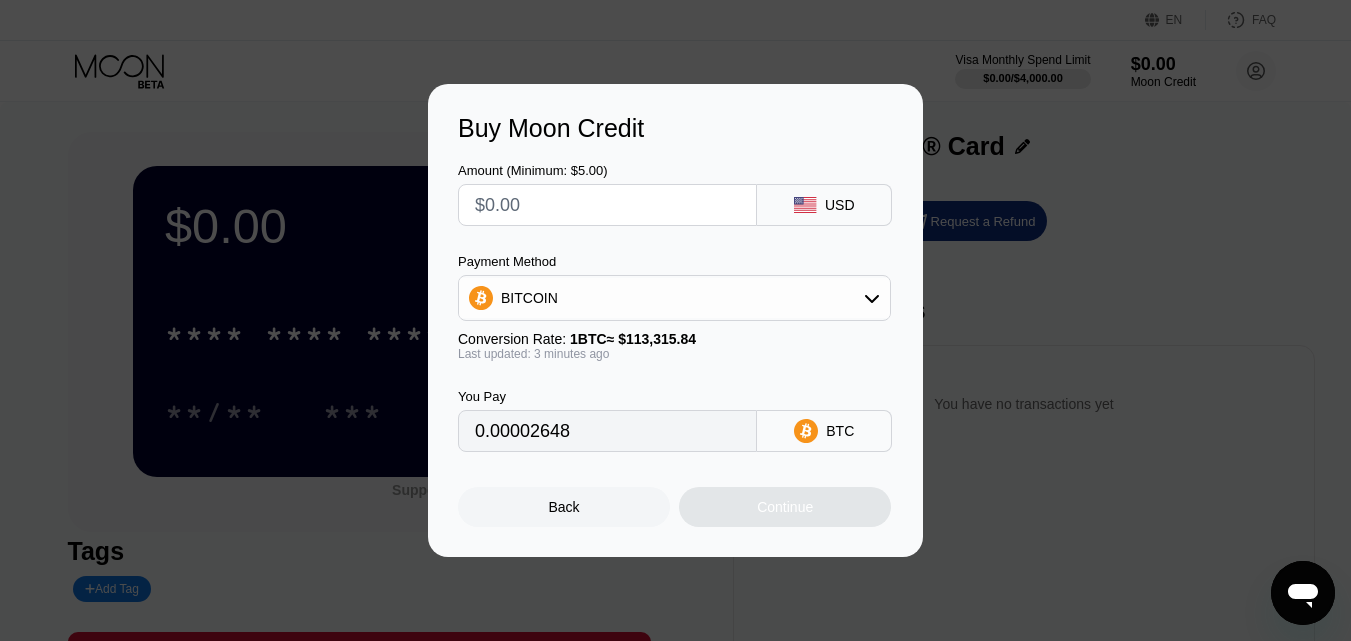 type on "0" 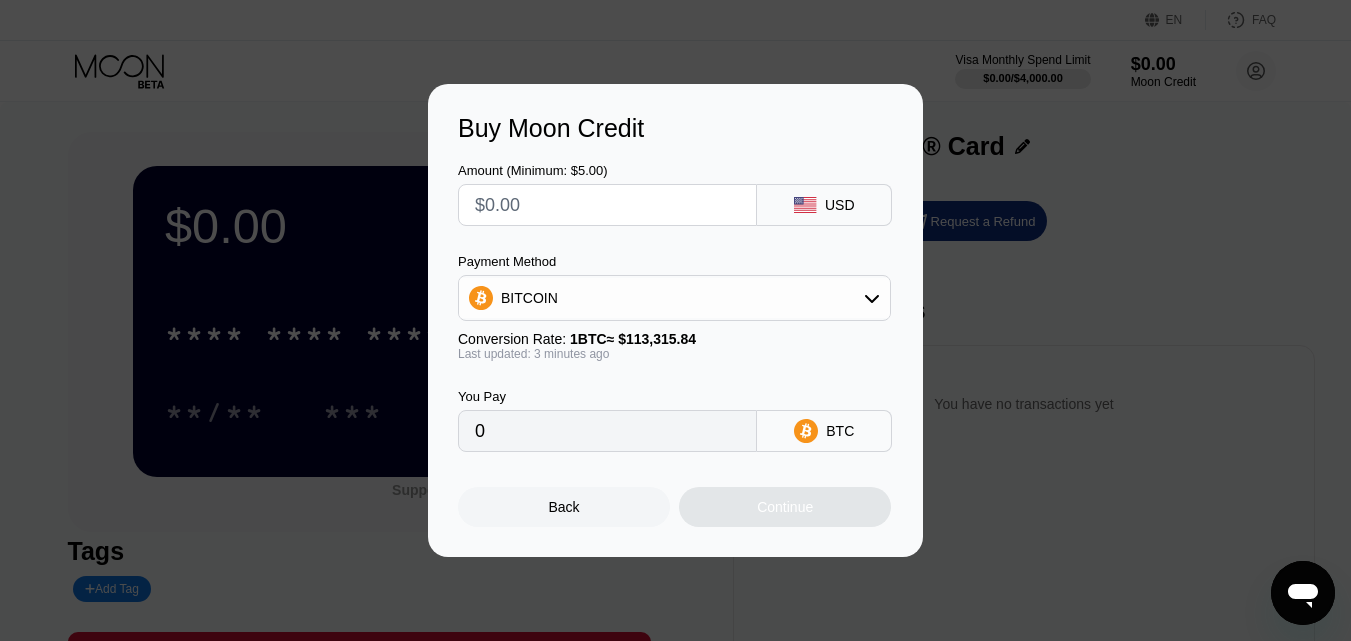 type on "$4" 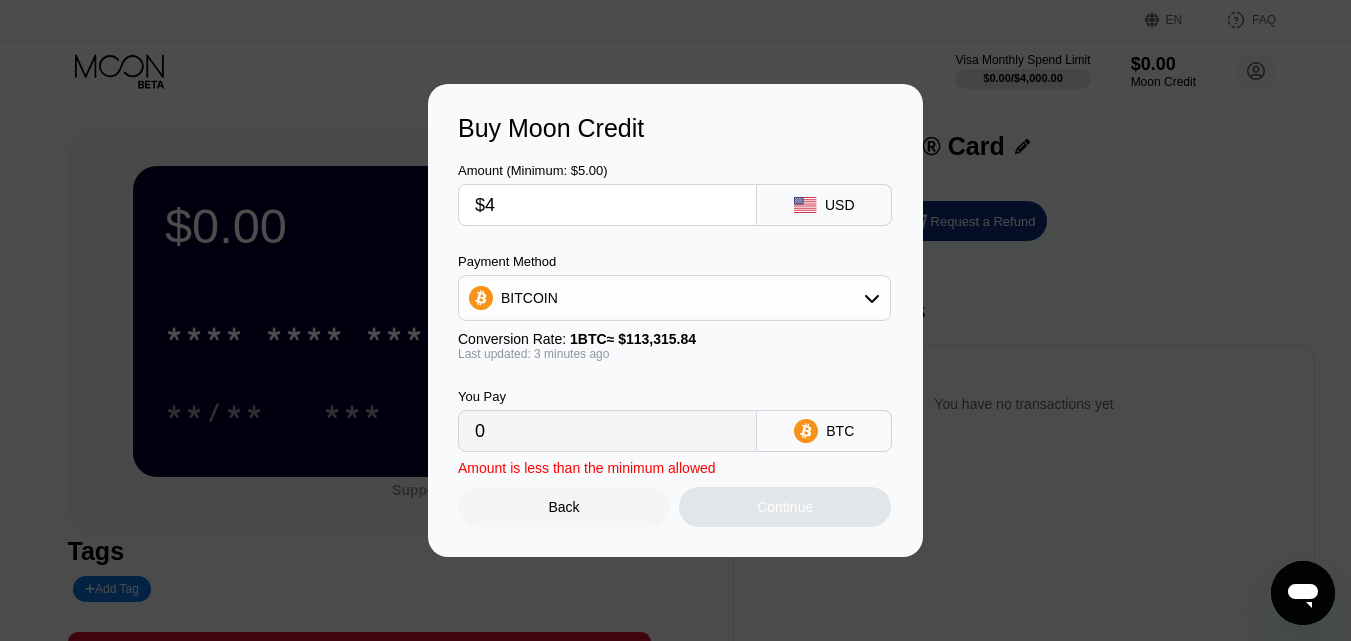 type on "0.00003530" 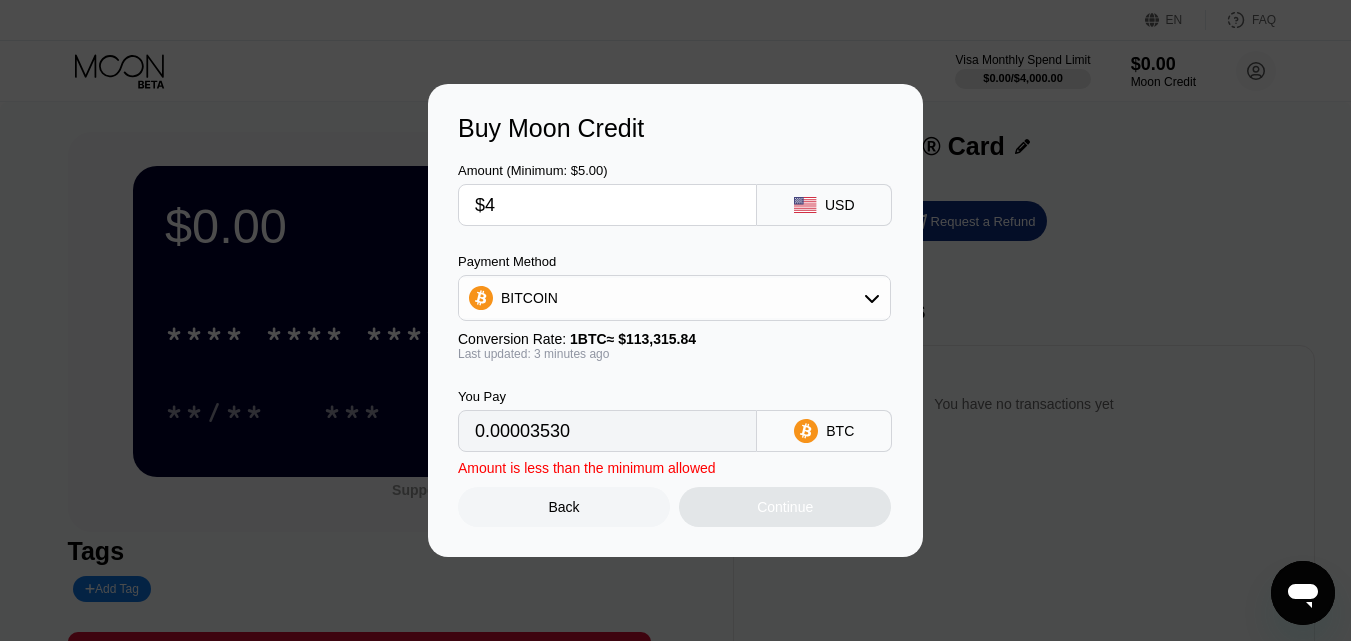 type 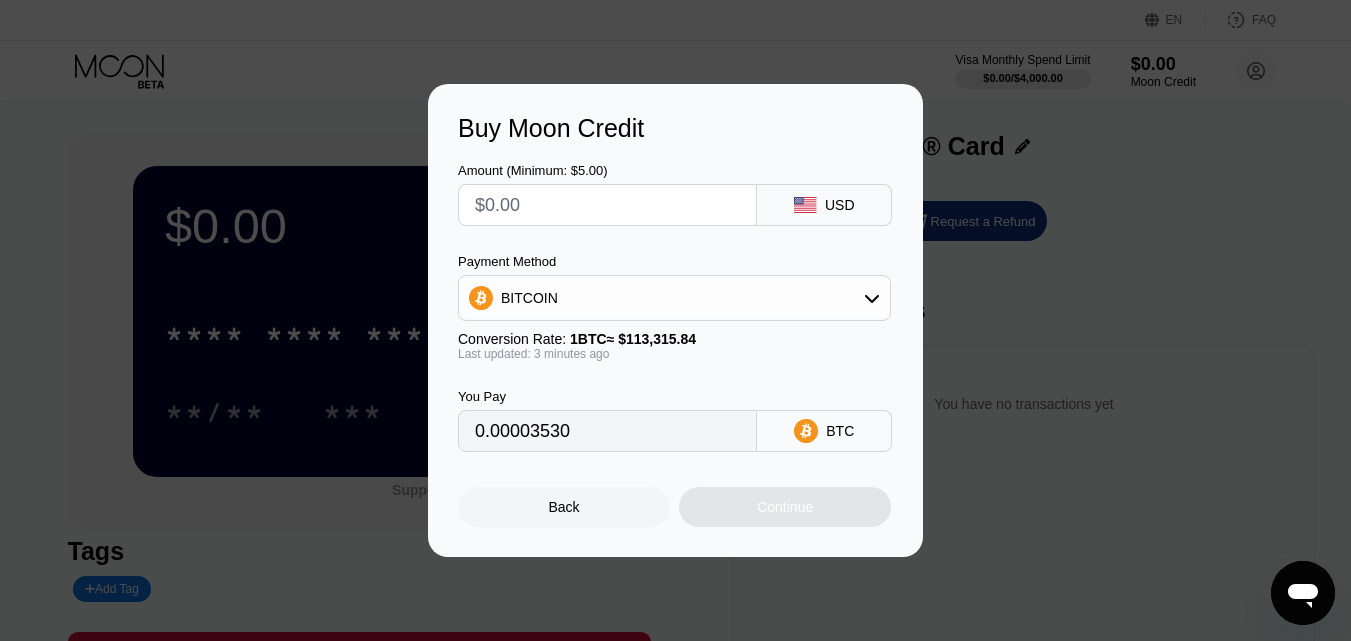 type on "0" 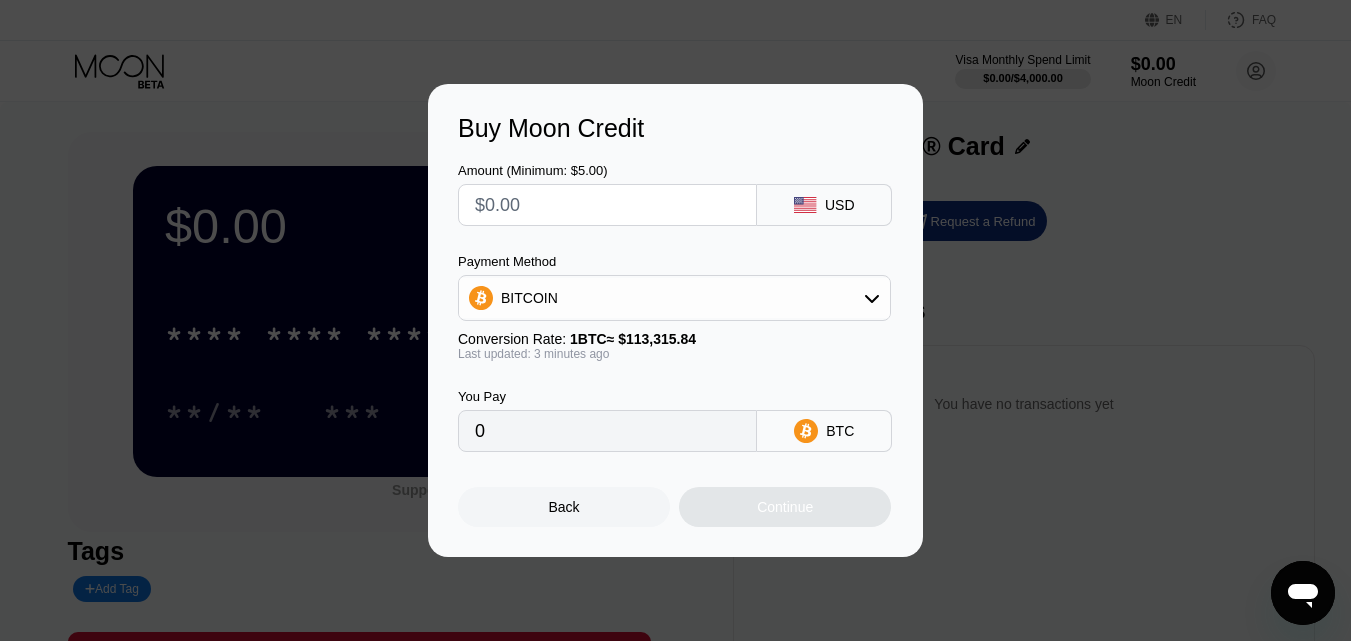 type on "$5" 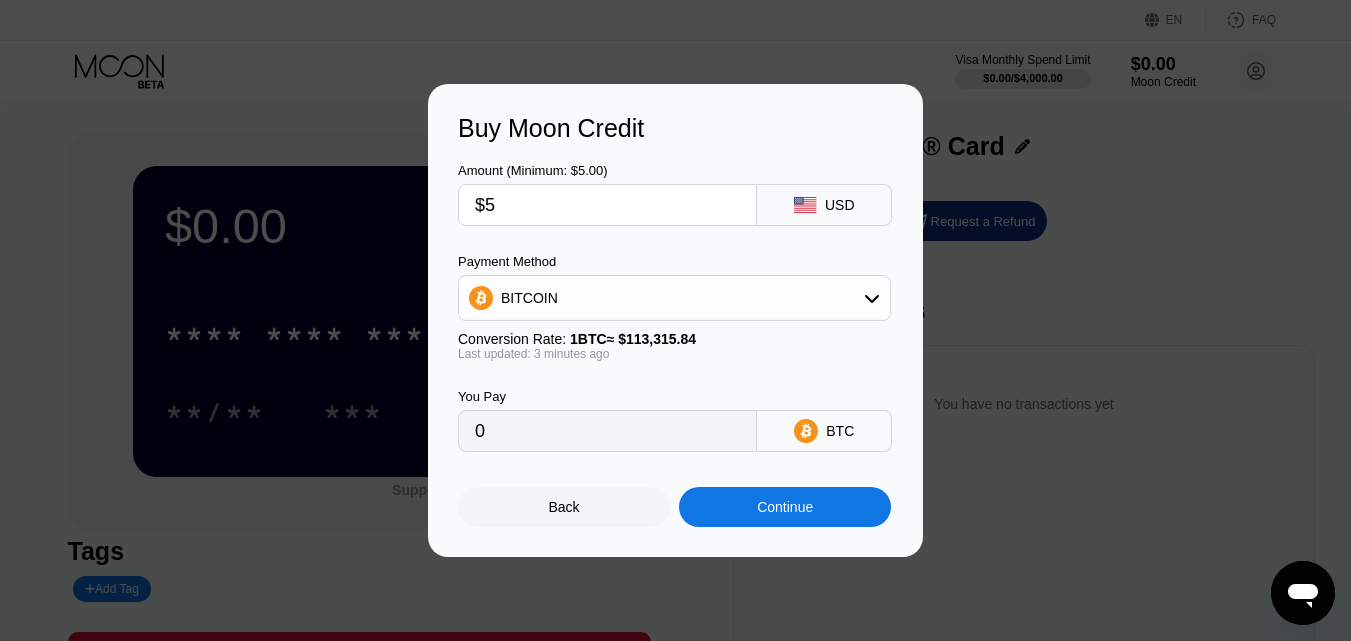 type on "0.00004413" 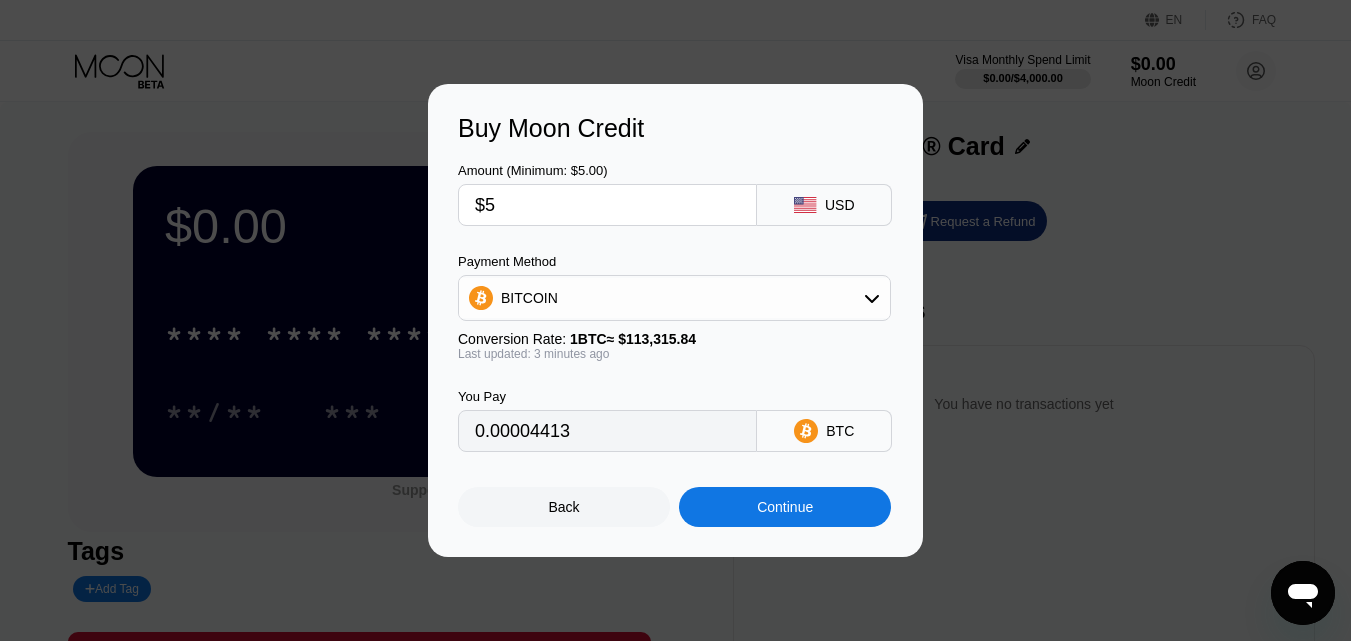 type on "$5" 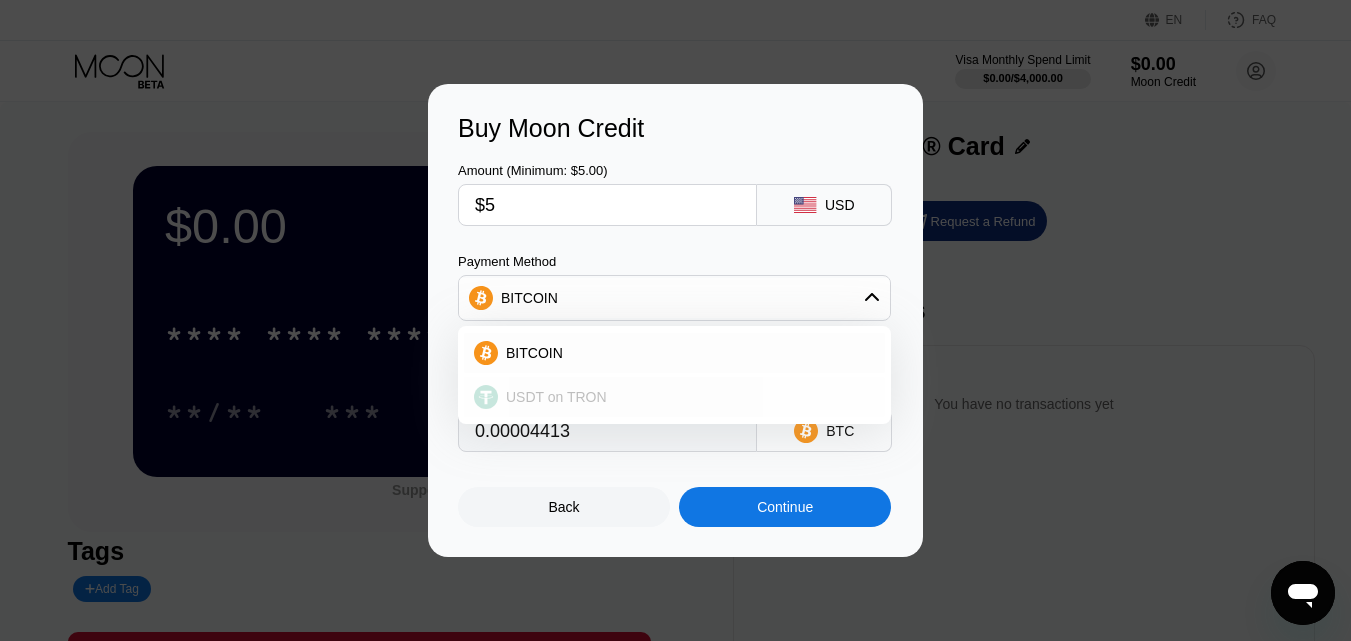 click on "USDT on TRON" at bounding box center [674, 397] 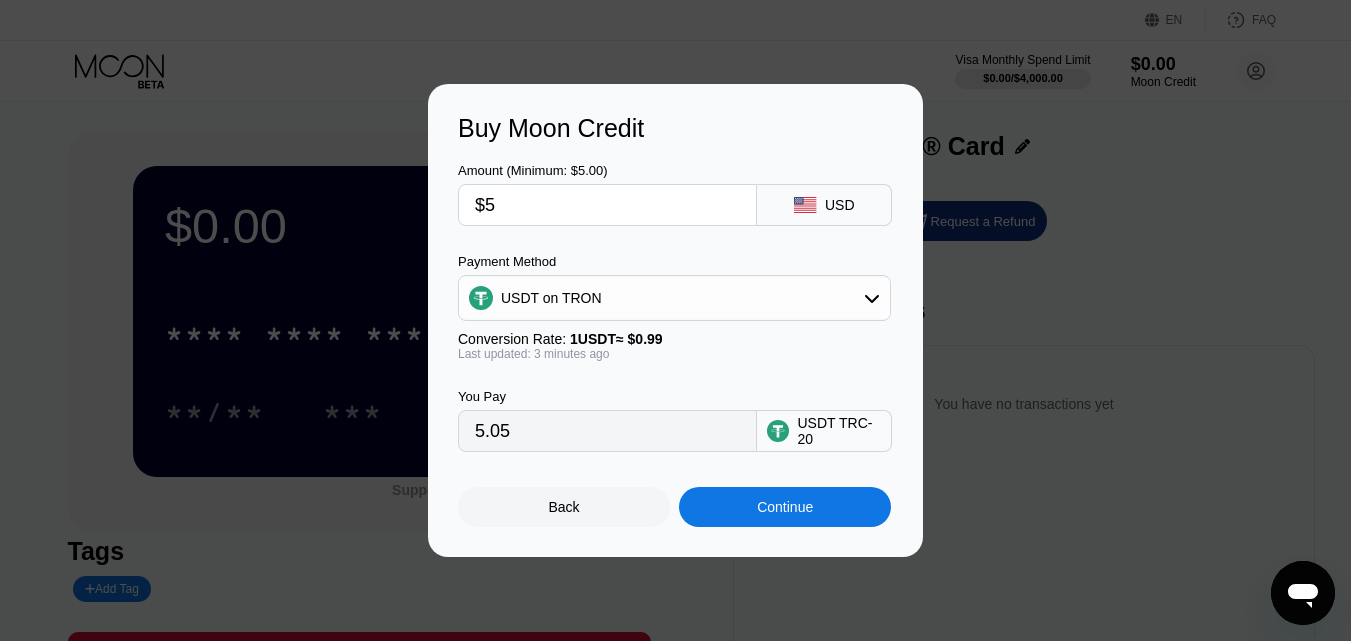 drag, startPoint x: 520, startPoint y: 202, endPoint x: 471, endPoint y: 204, distance: 49.0408 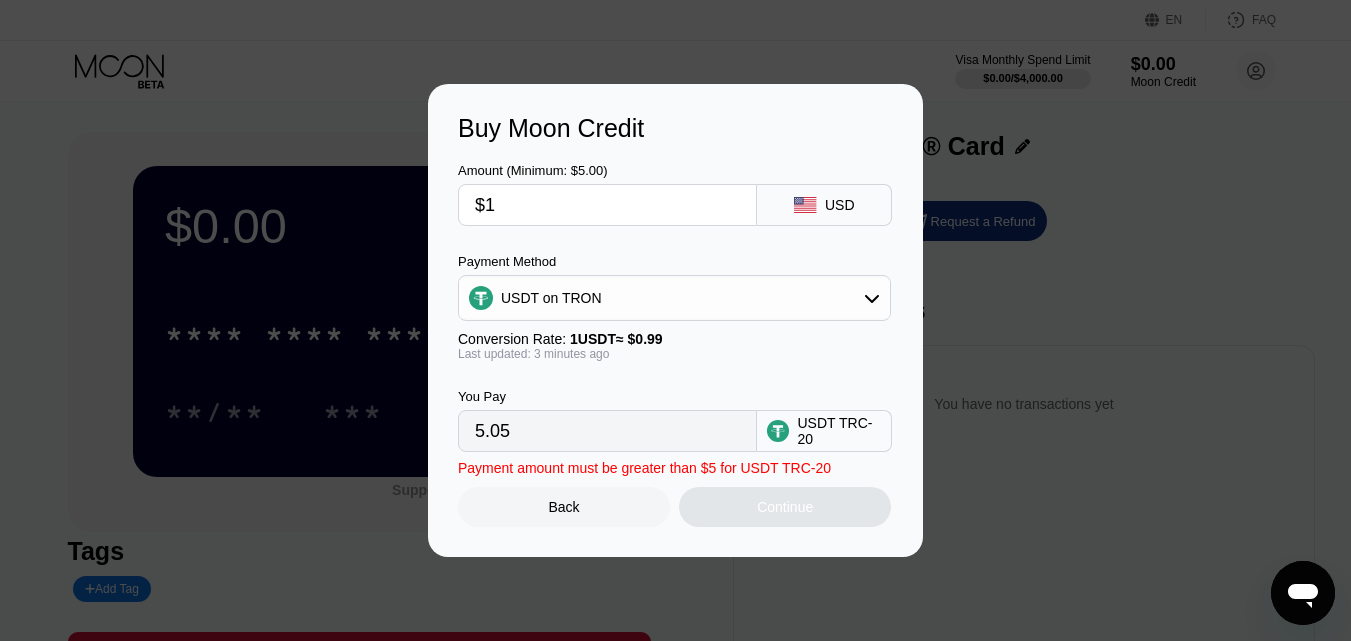 type on "1.01" 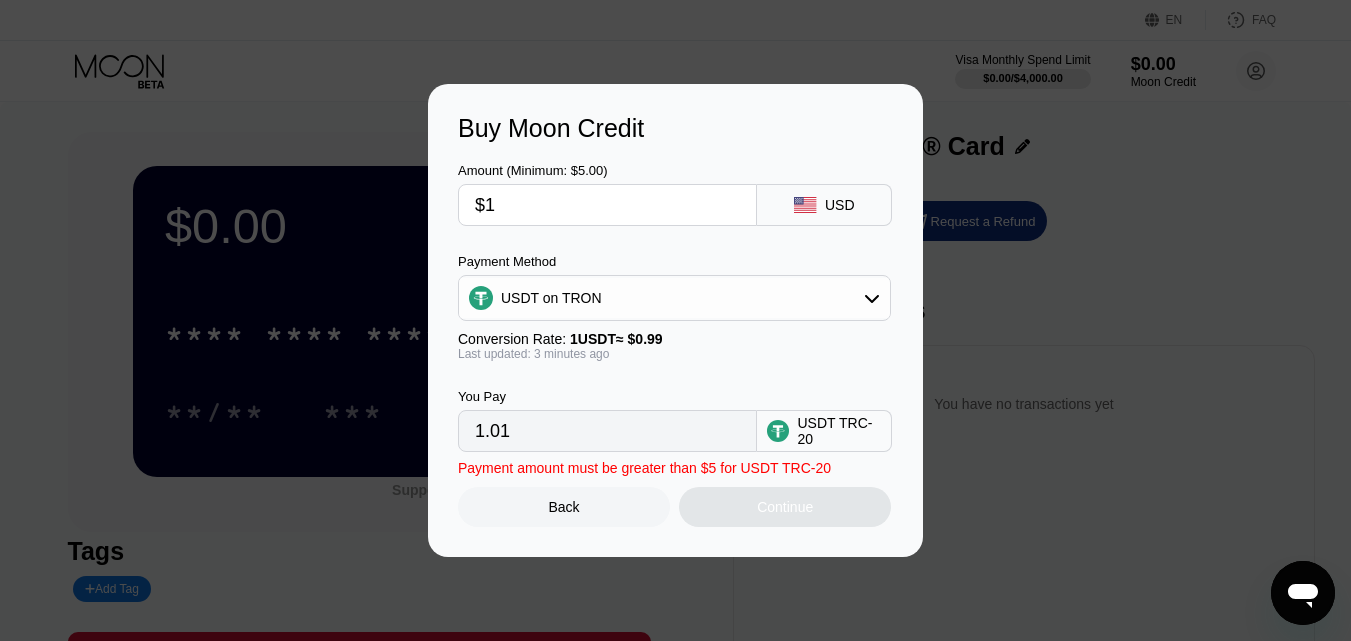 type on "$1" 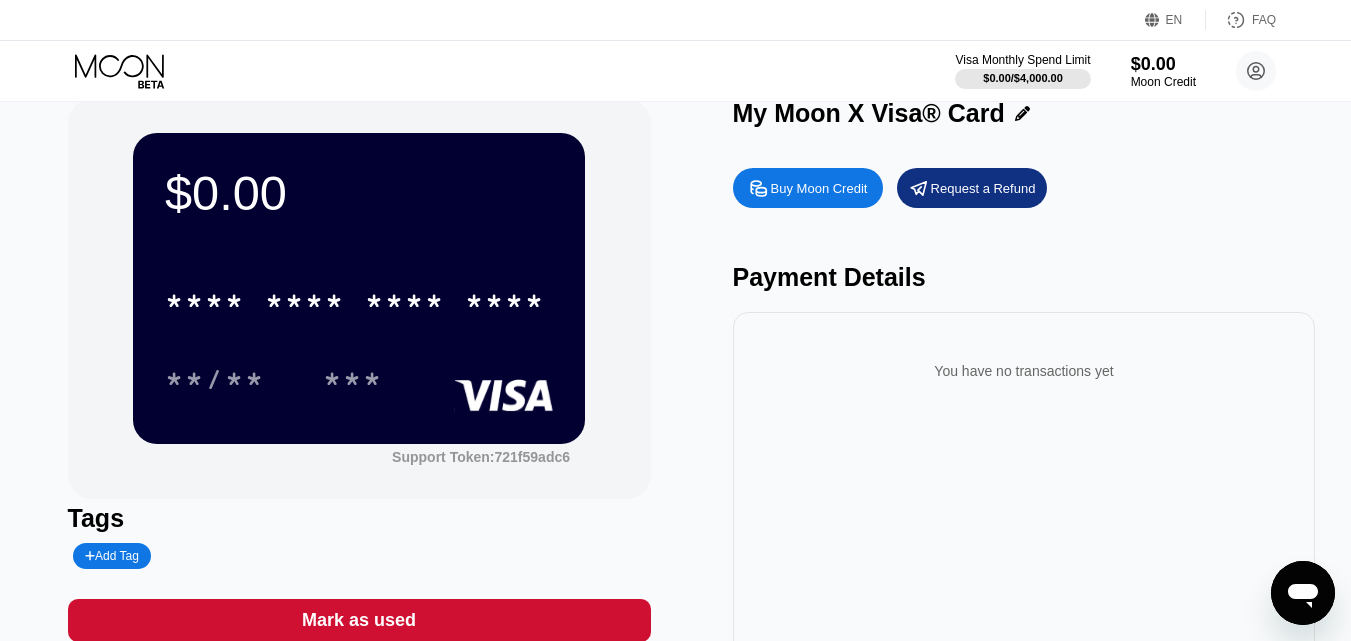 scroll, scrollTop: 0, scrollLeft: 0, axis: both 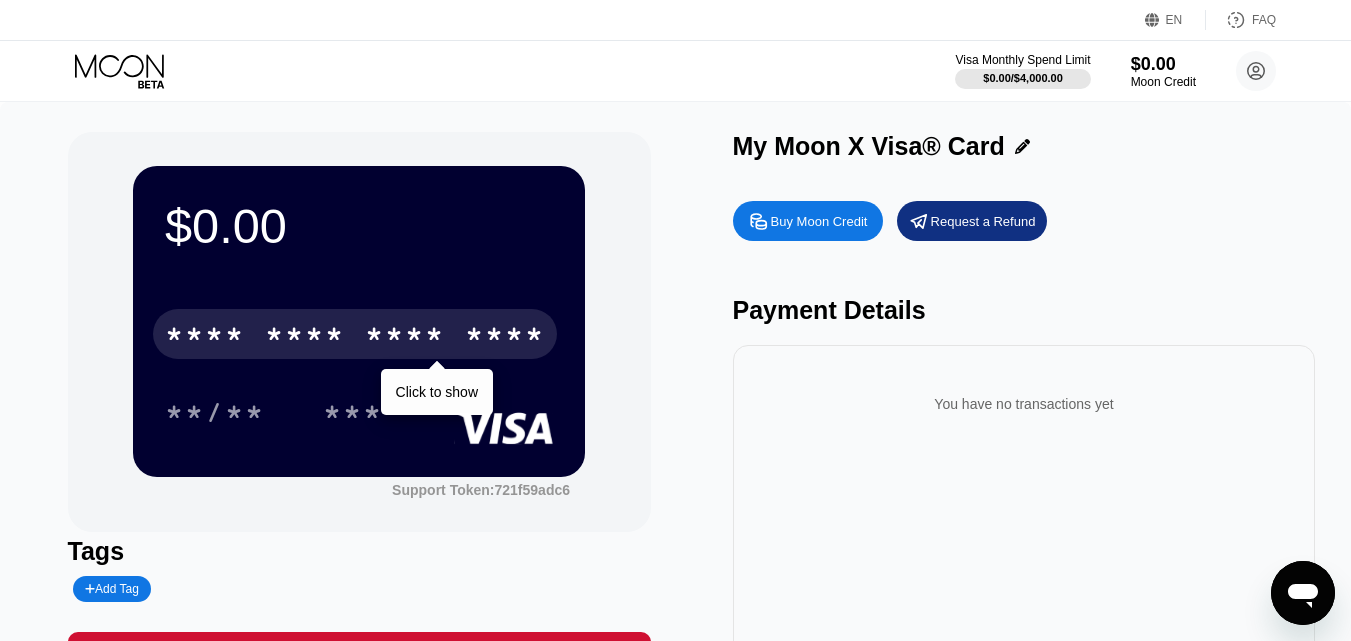click on "* * * * * * * * * * * * ****" at bounding box center (355, 334) 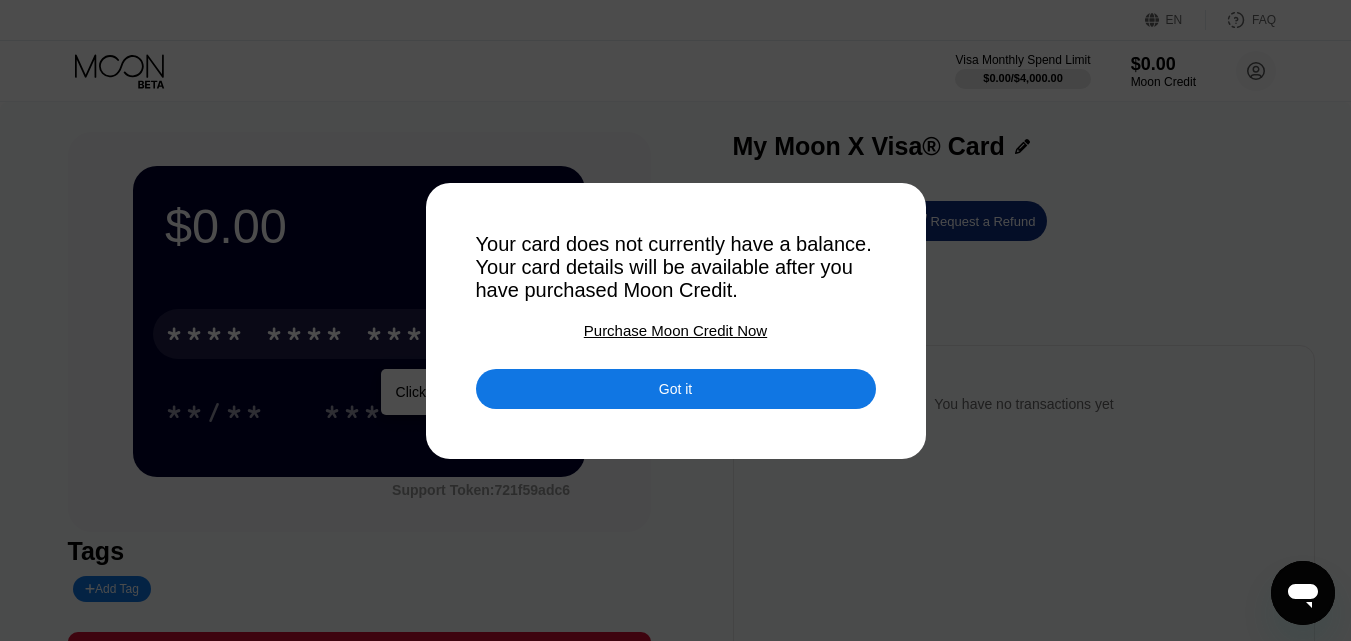 drag, startPoint x: 571, startPoint y: 393, endPoint x: 415, endPoint y: 398, distance: 156.08011 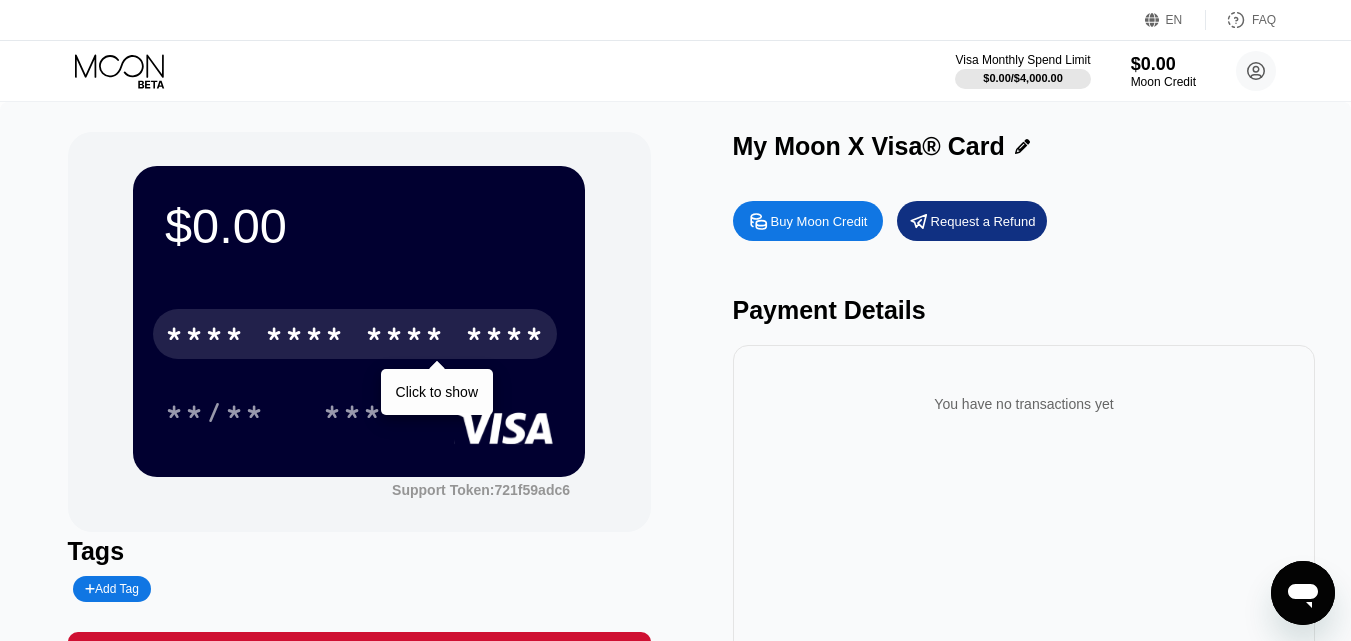 click on "* * * * * * * * * * * * ****" at bounding box center [355, 334] 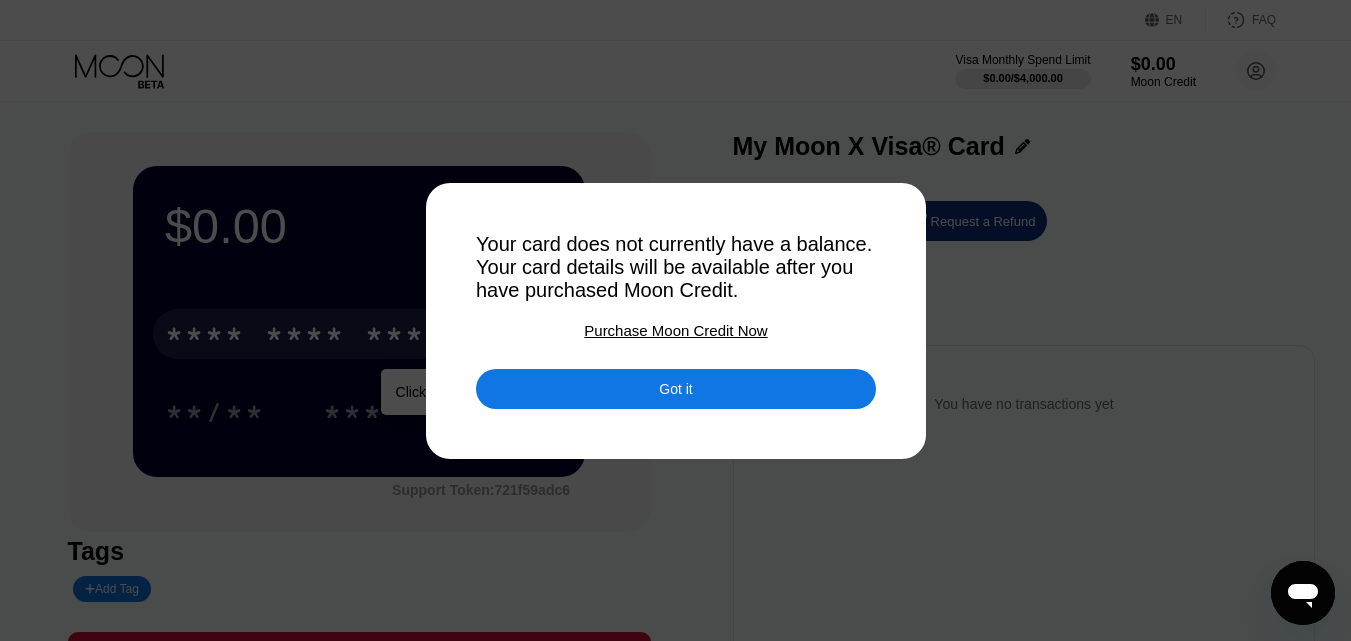 drag, startPoint x: 699, startPoint y: 395, endPoint x: 387, endPoint y: 279, distance: 332.86633 